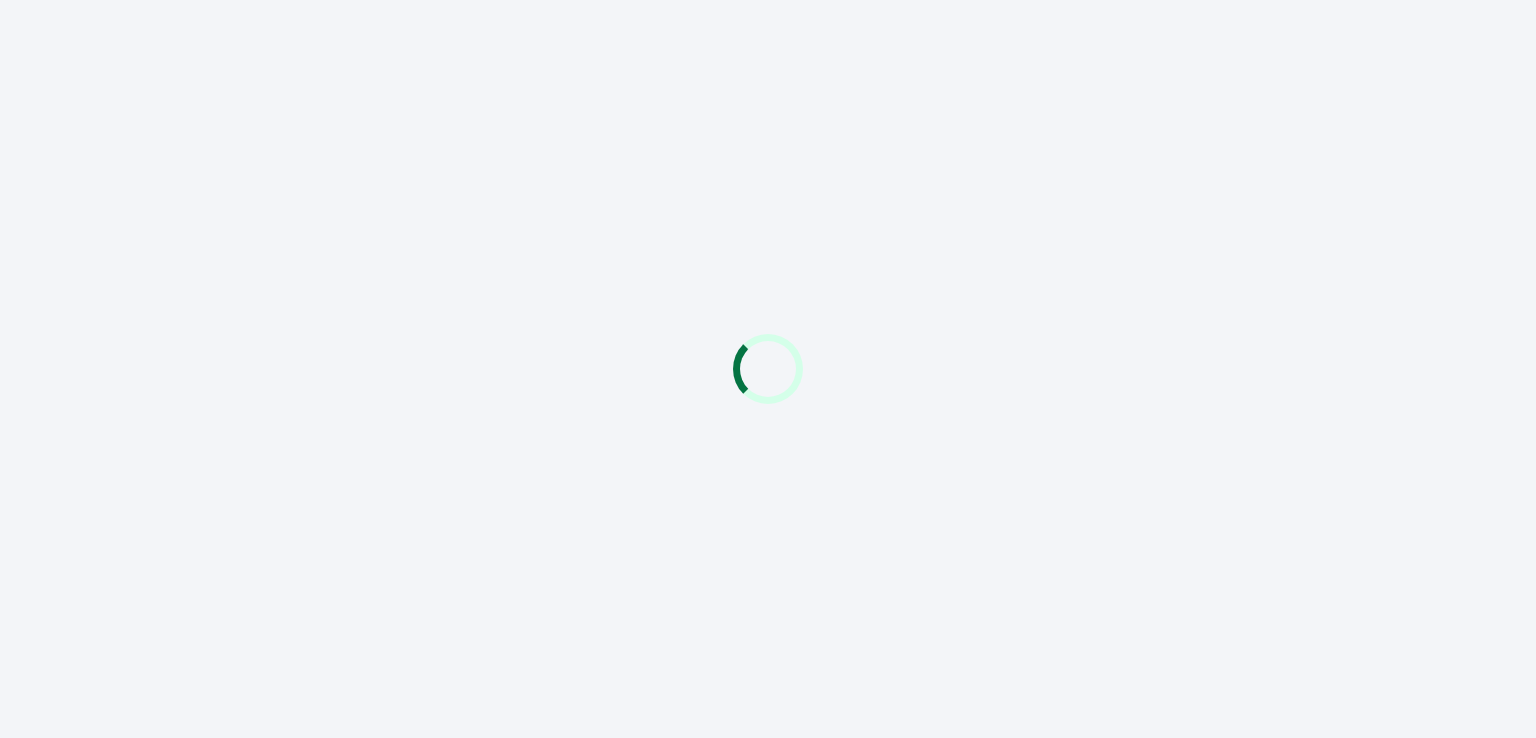 scroll, scrollTop: 0, scrollLeft: 0, axis: both 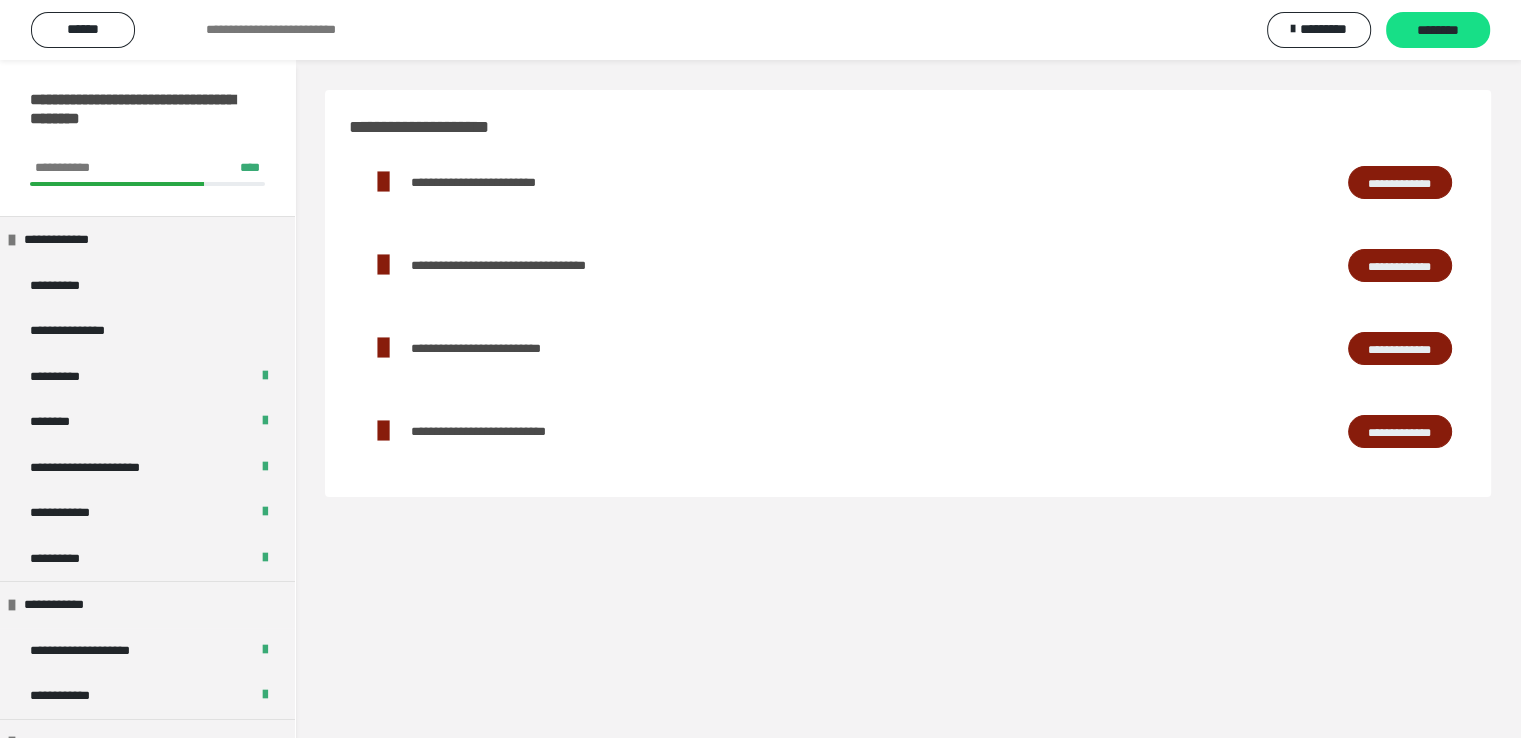 click on "**********" at bounding box center (1400, 266) 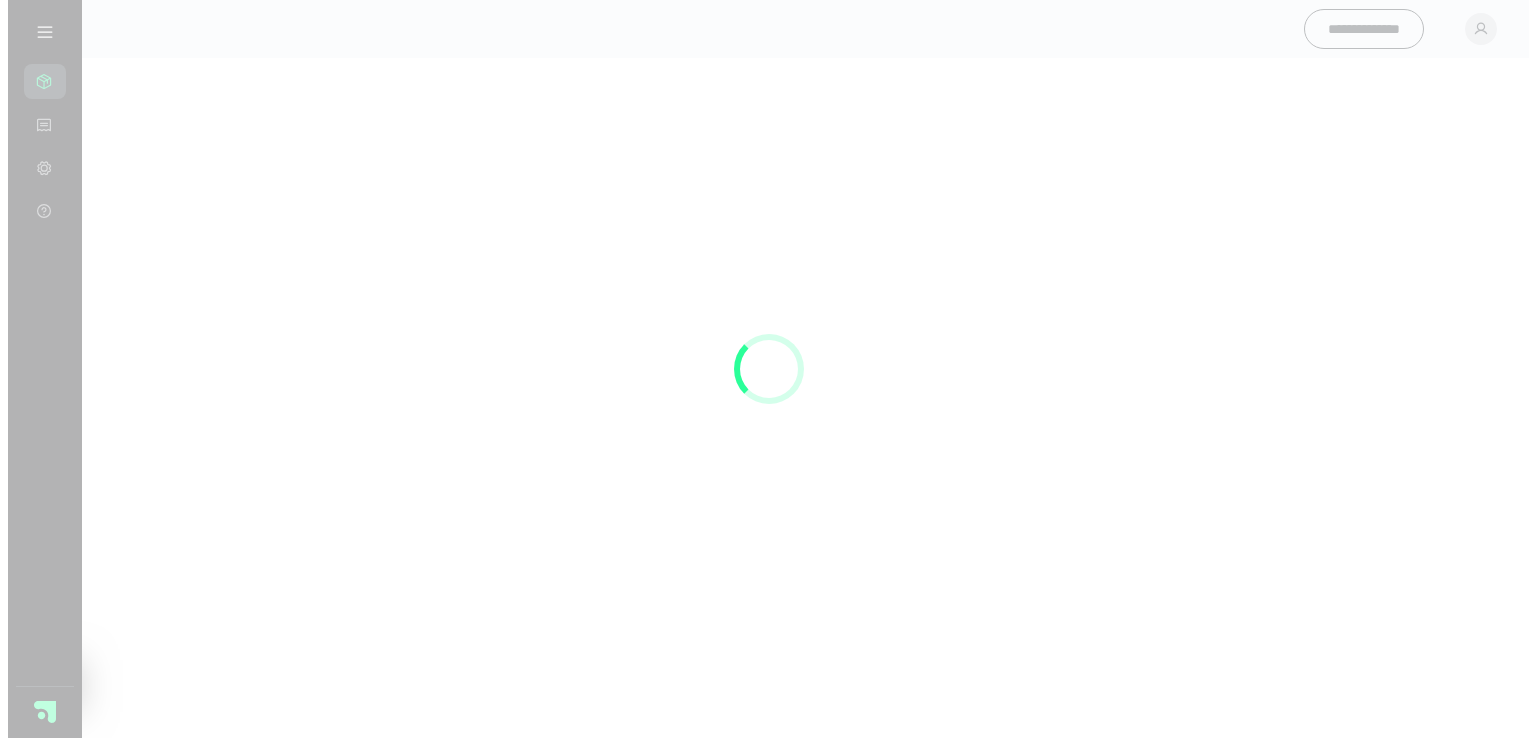 scroll, scrollTop: 0, scrollLeft: 0, axis: both 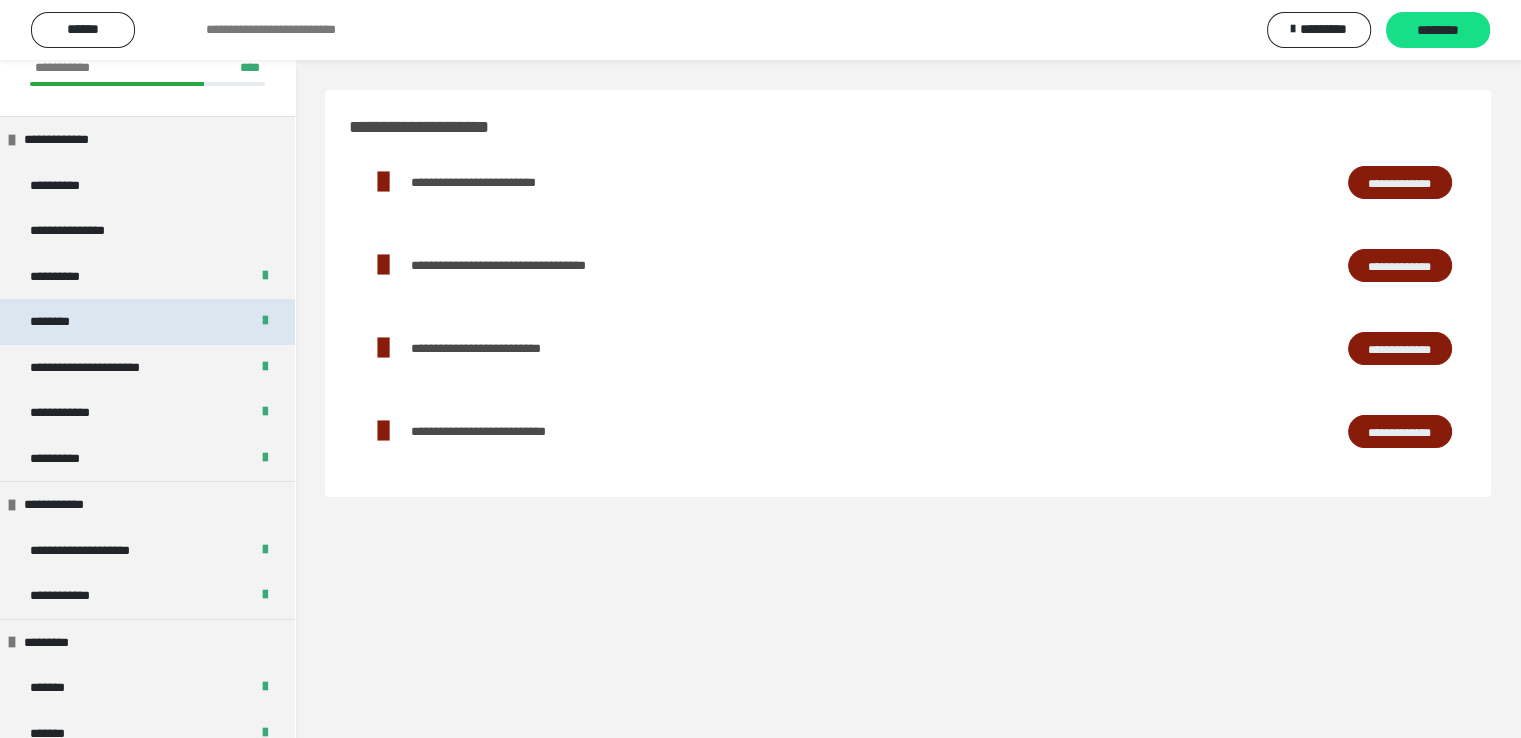 click on "********" at bounding box center (59, 322) 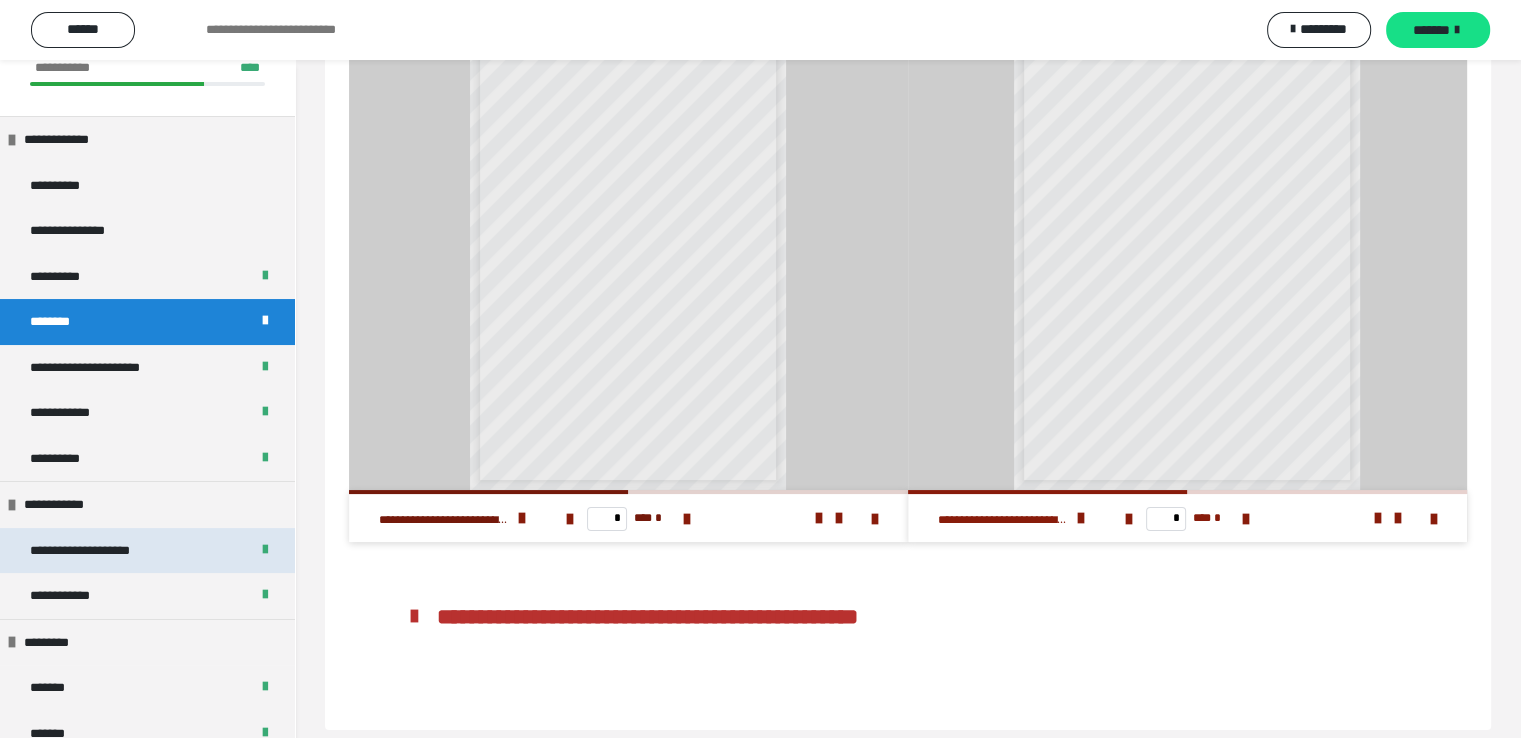 scroll, scrollTop: 121, scrollLeft: 0, axis: vertical 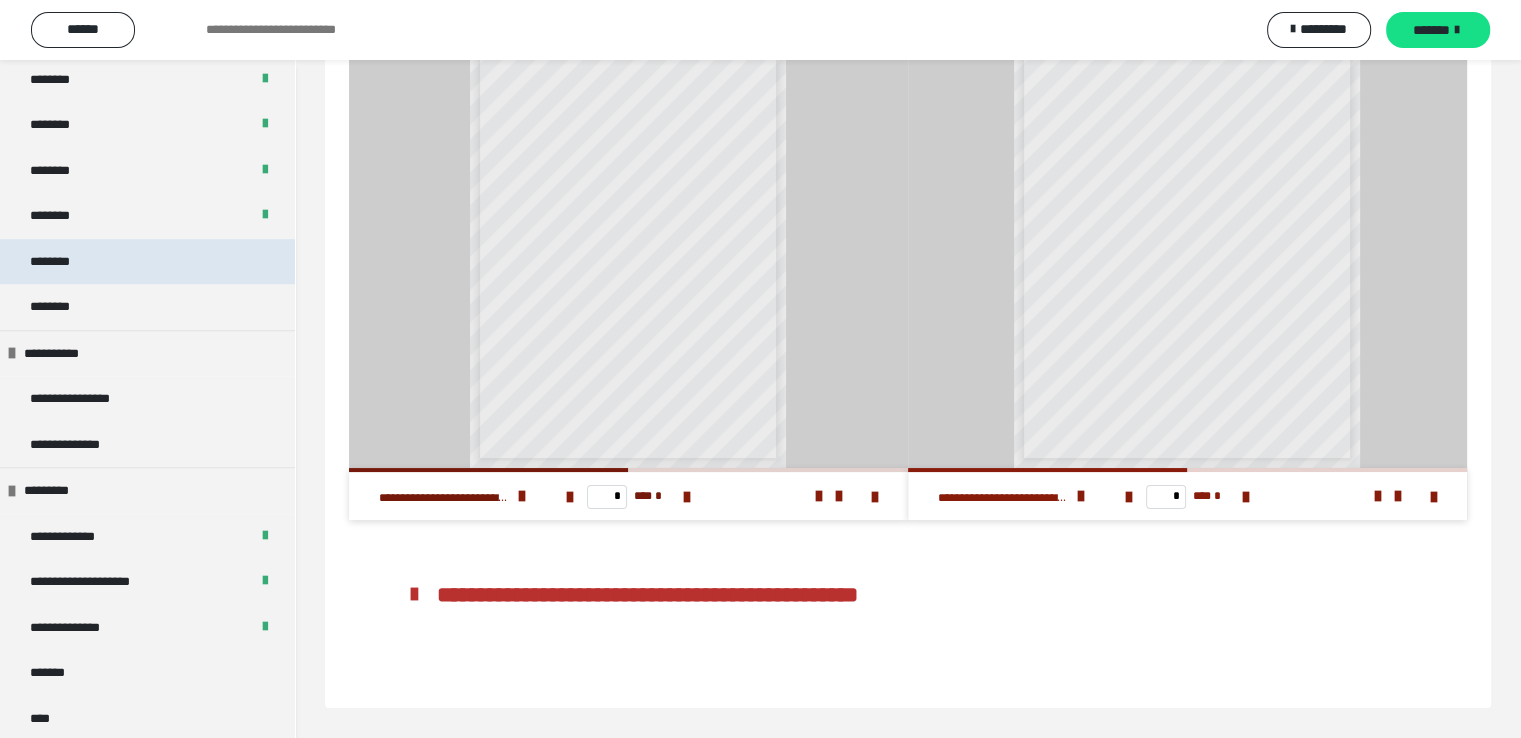 click on "********" at bounding box center (61, 262) 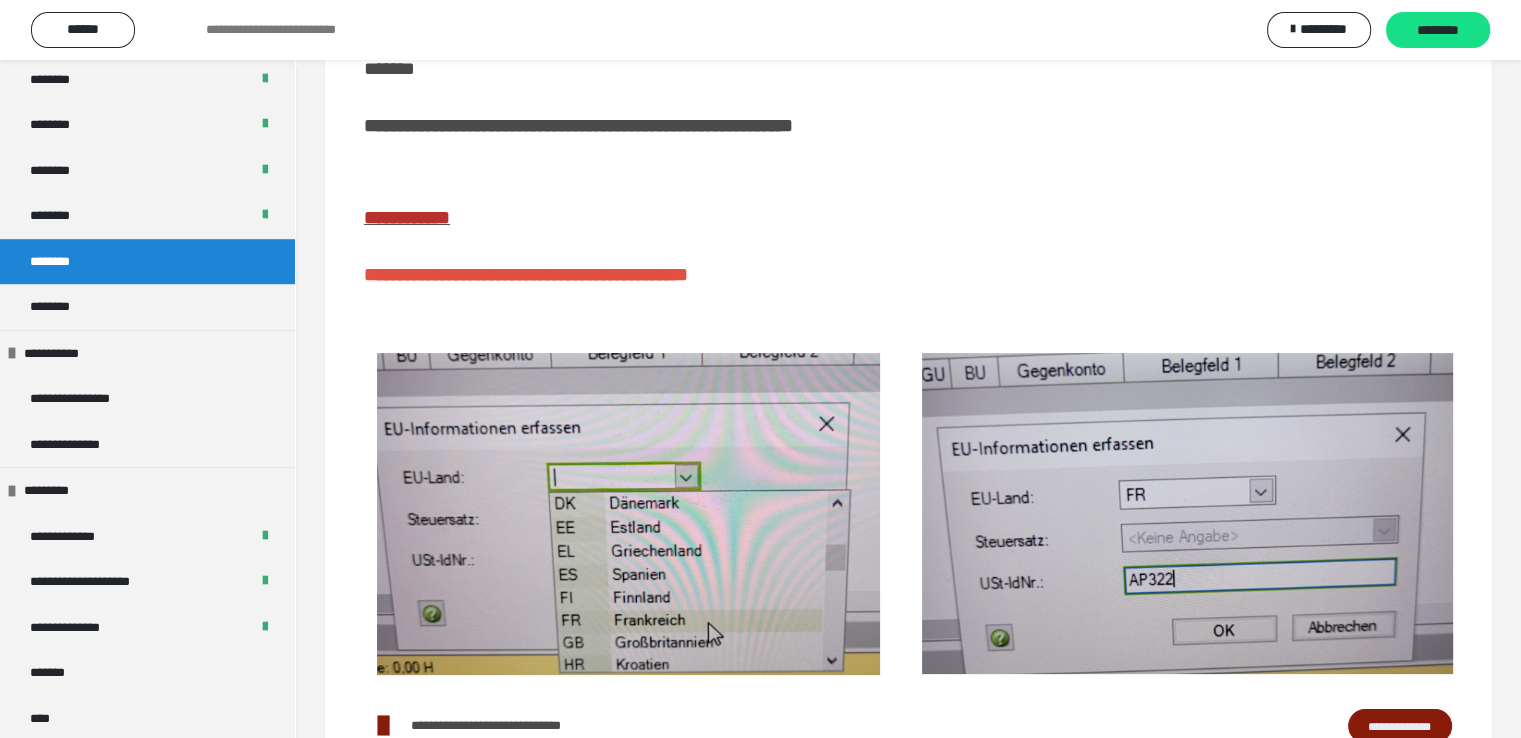 scroll, scrollTop: 303, scrollLeft: 0, axis: vertical 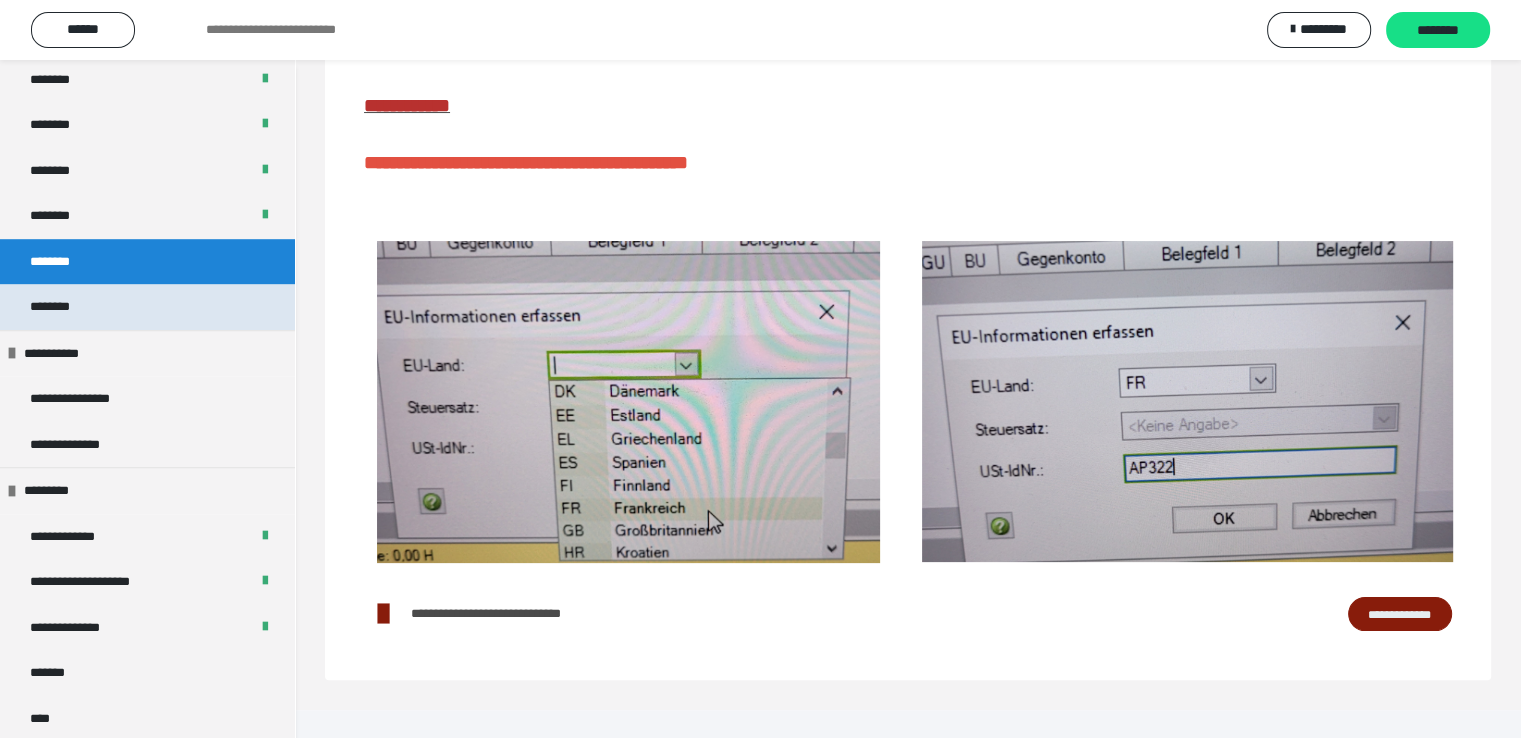 click on "********" at bounding box center [61, 307] 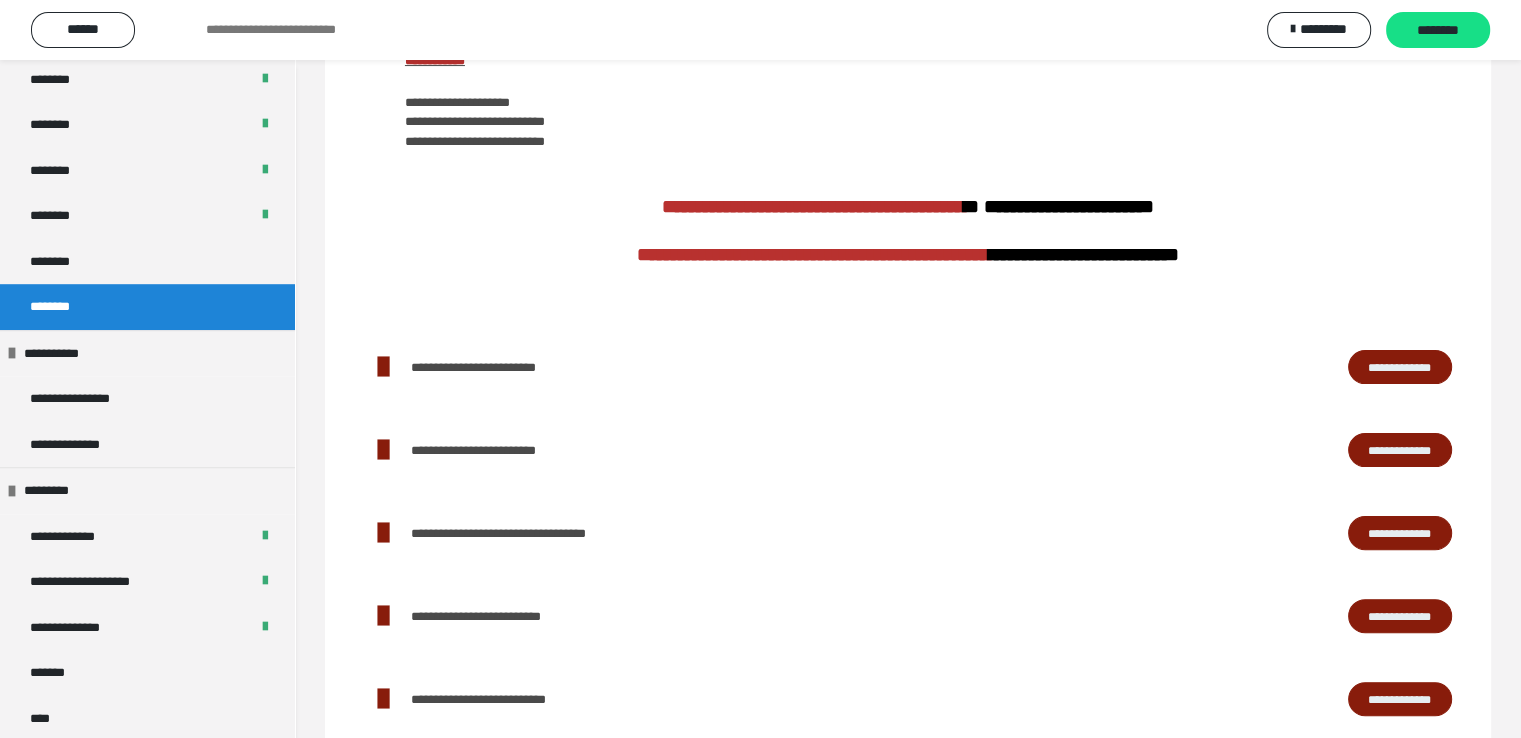 scroll, scrollTop: 484, scrollLeft: 0, axis: vertical 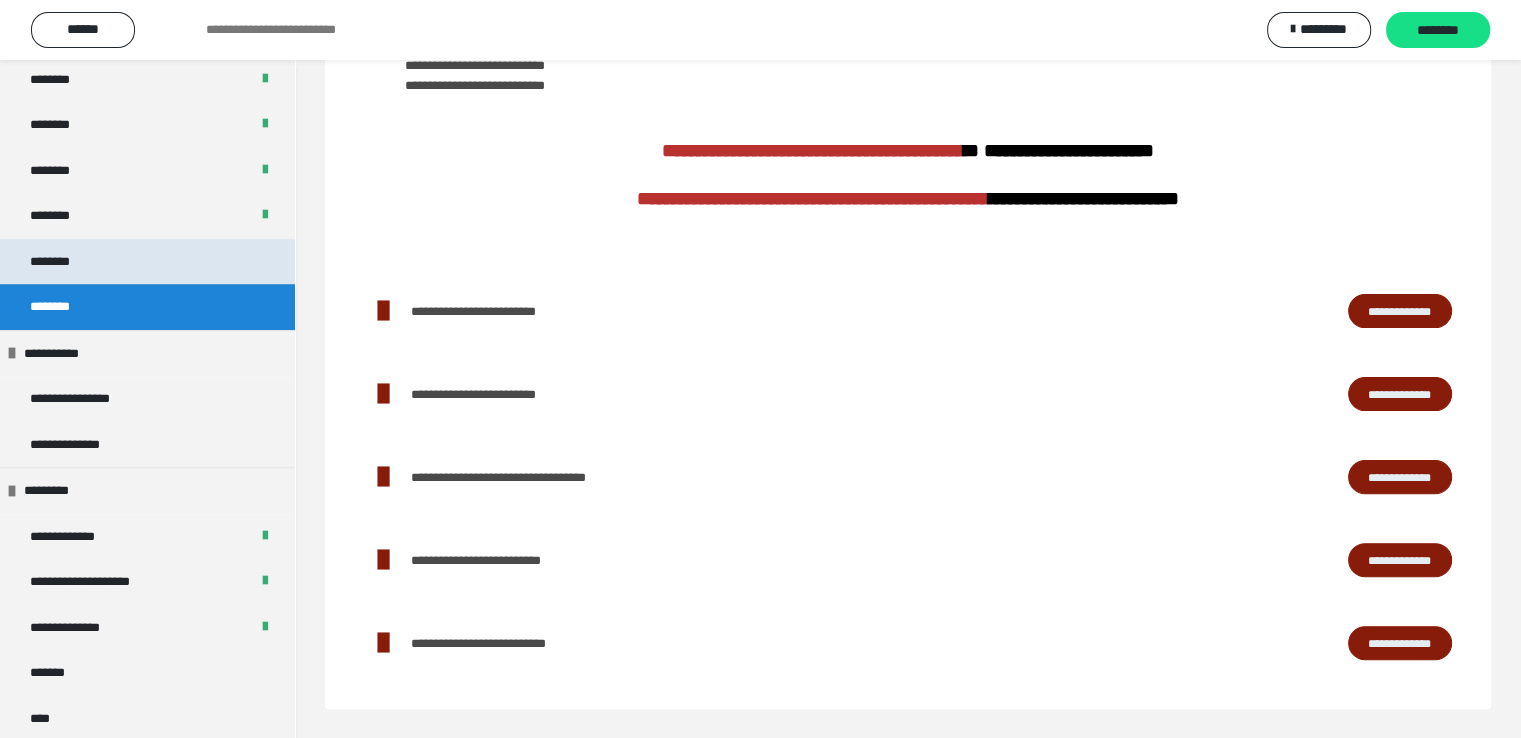 click on "********" at bounding box center (61, 262) 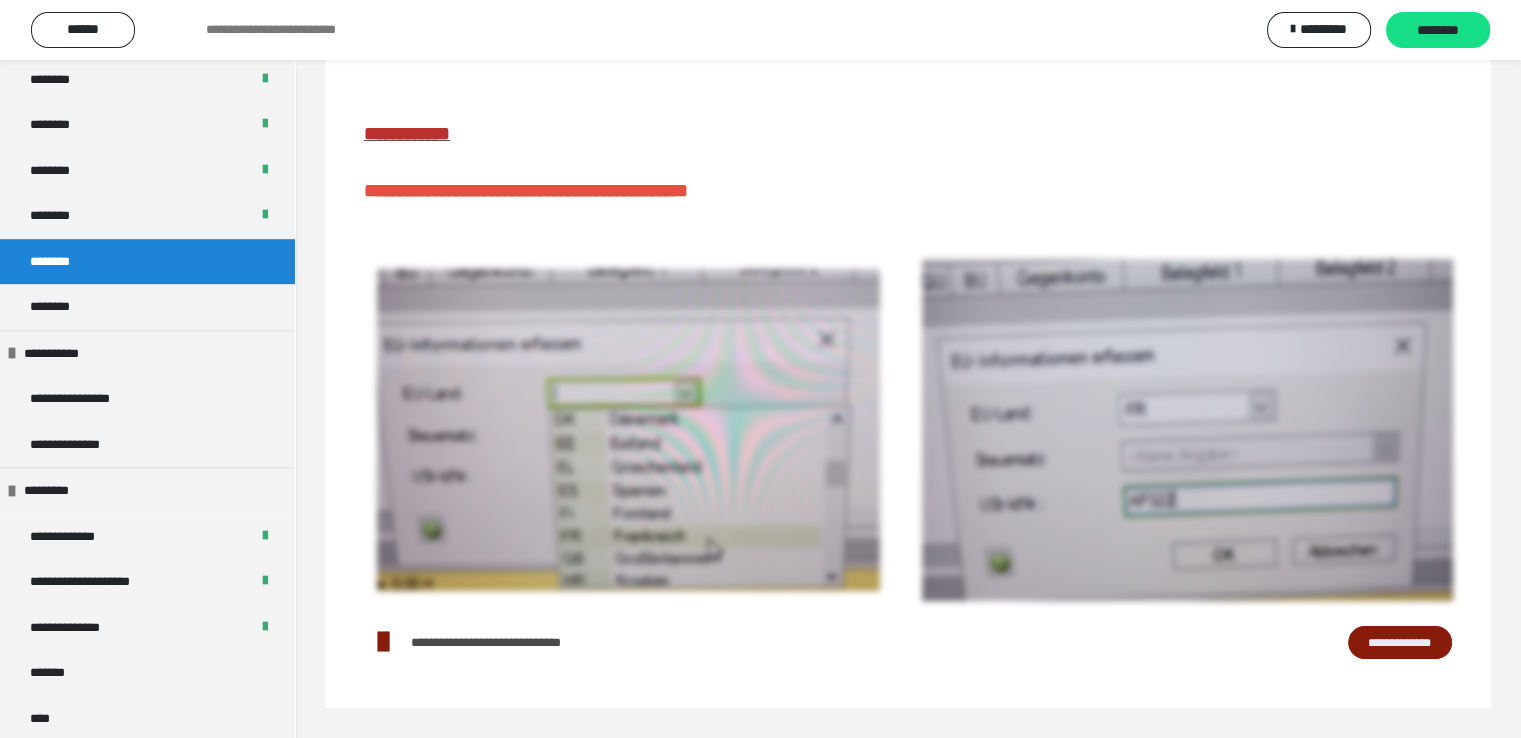 scroll, scrollTop: 303, scrollLeft: 0, axis: vertical 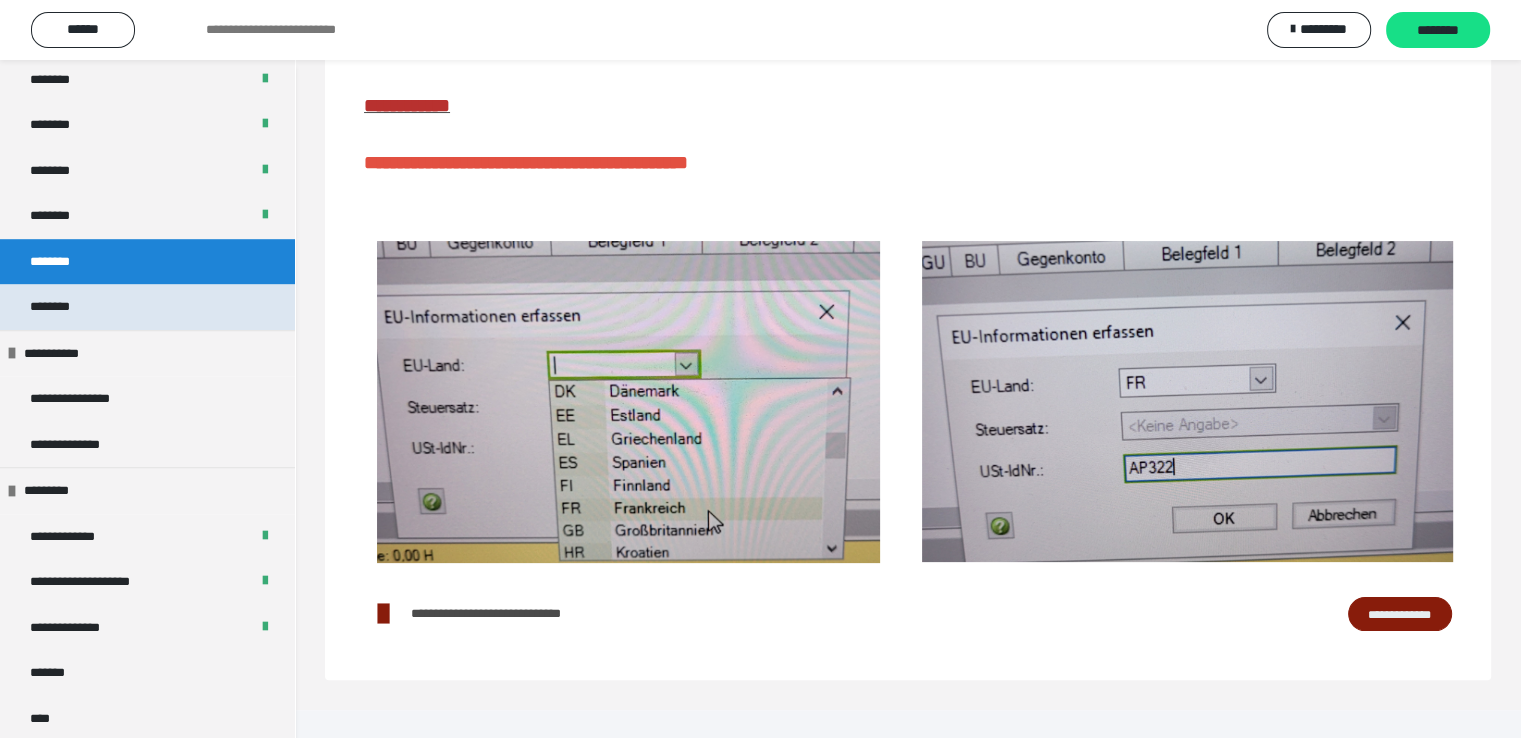 click on "********" at bounding box center [61, 307] 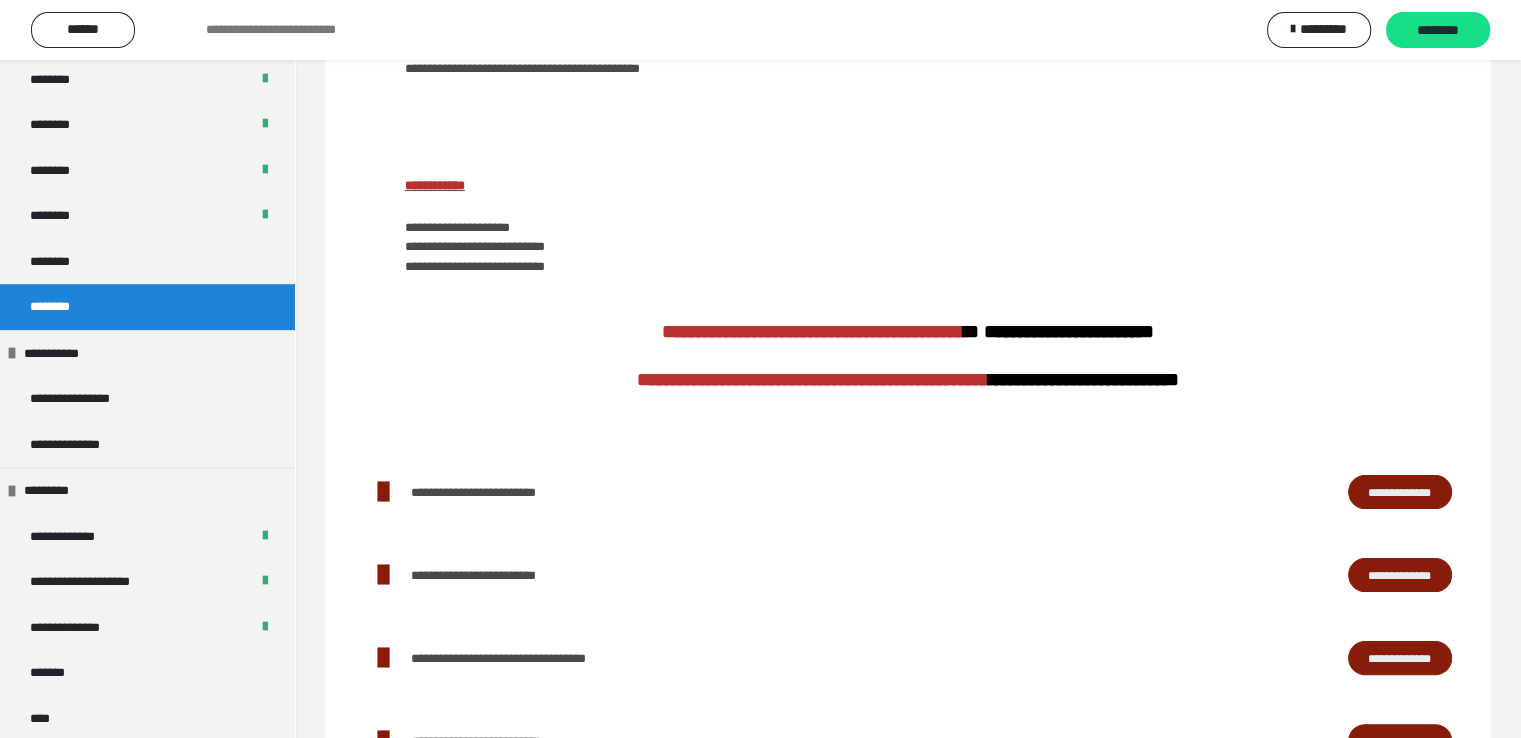 scroll, scrollTop: 484, scrollLeft: 0, axis: vertical 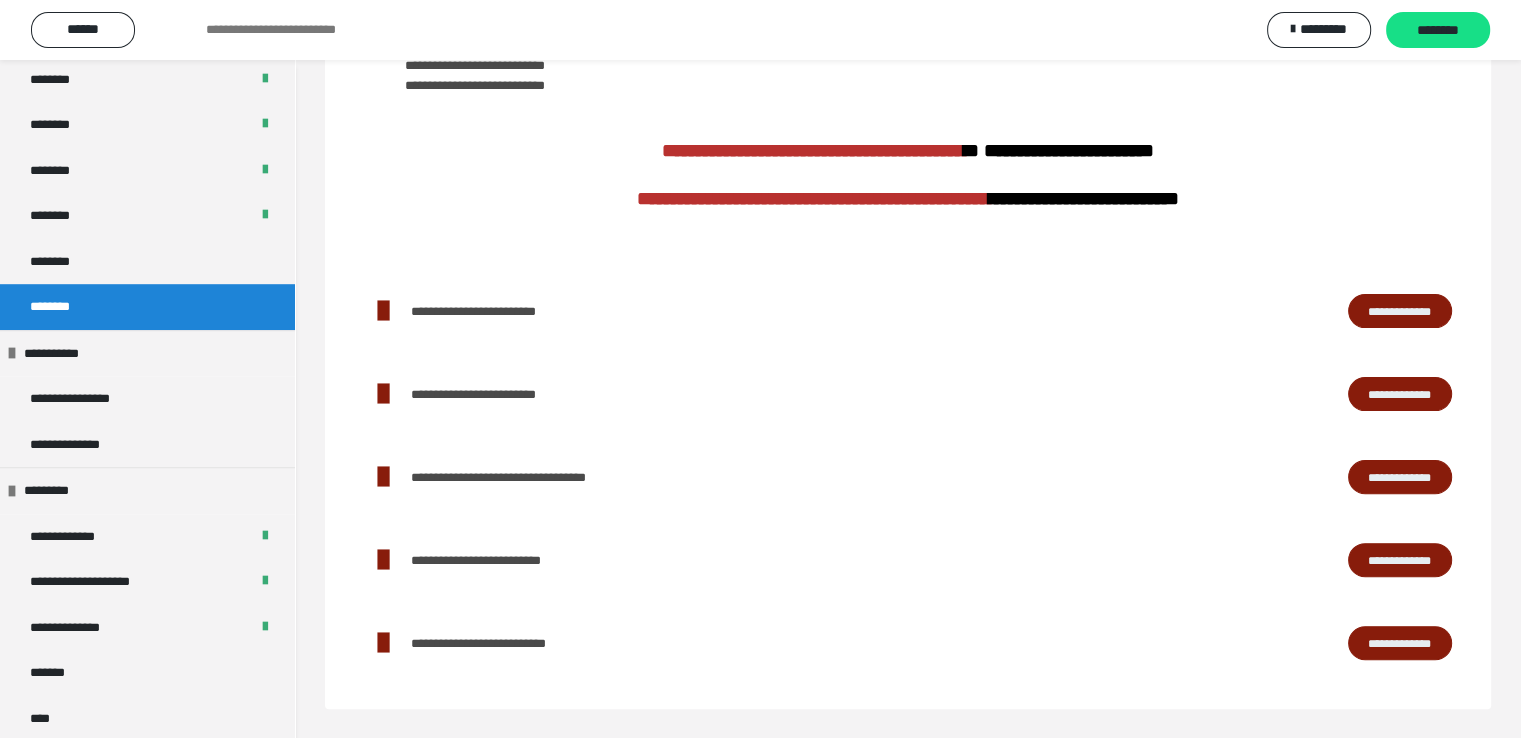 click on "**********" at bounding box center [1400, 311] 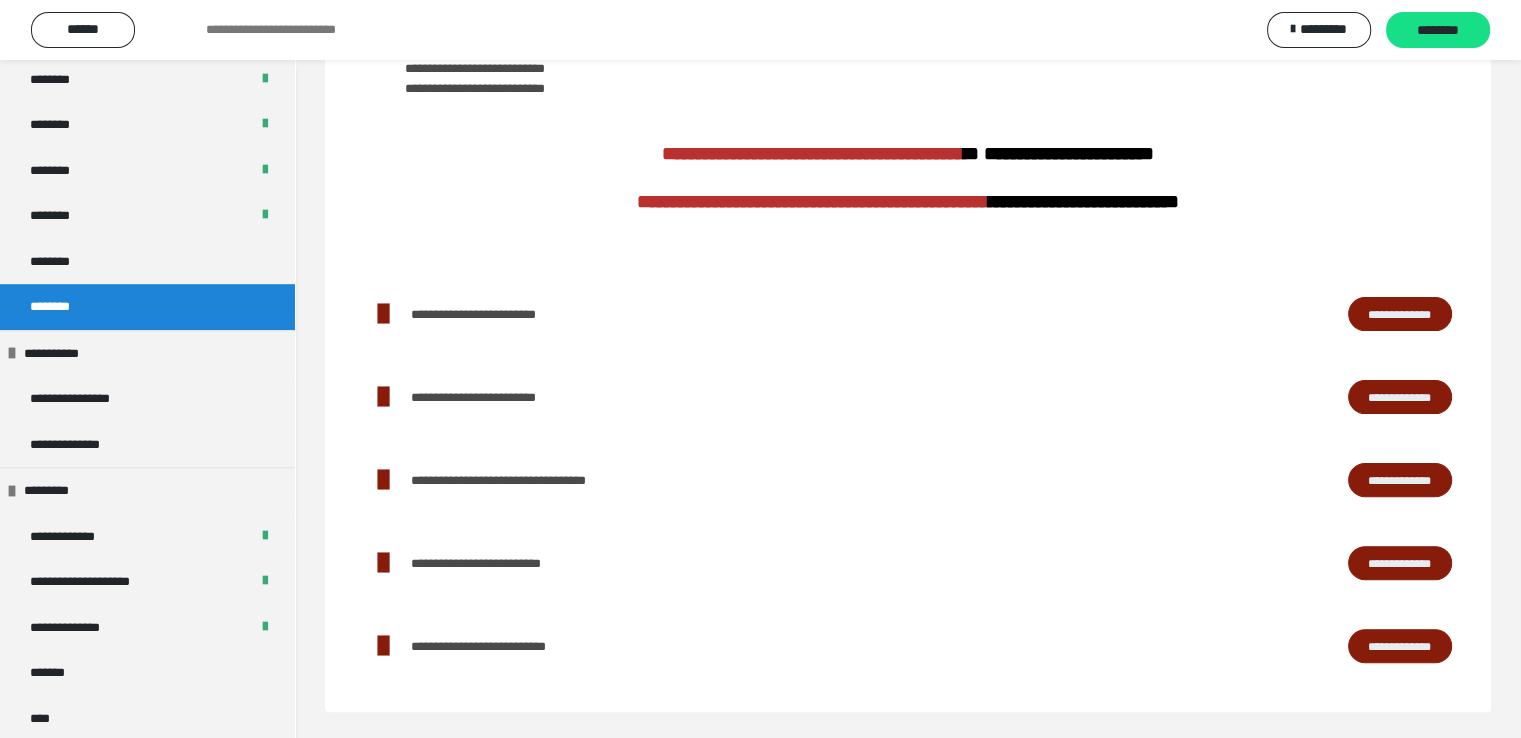 scroll, scrollTop: 484, scrollLeft: 0, axis: vertical 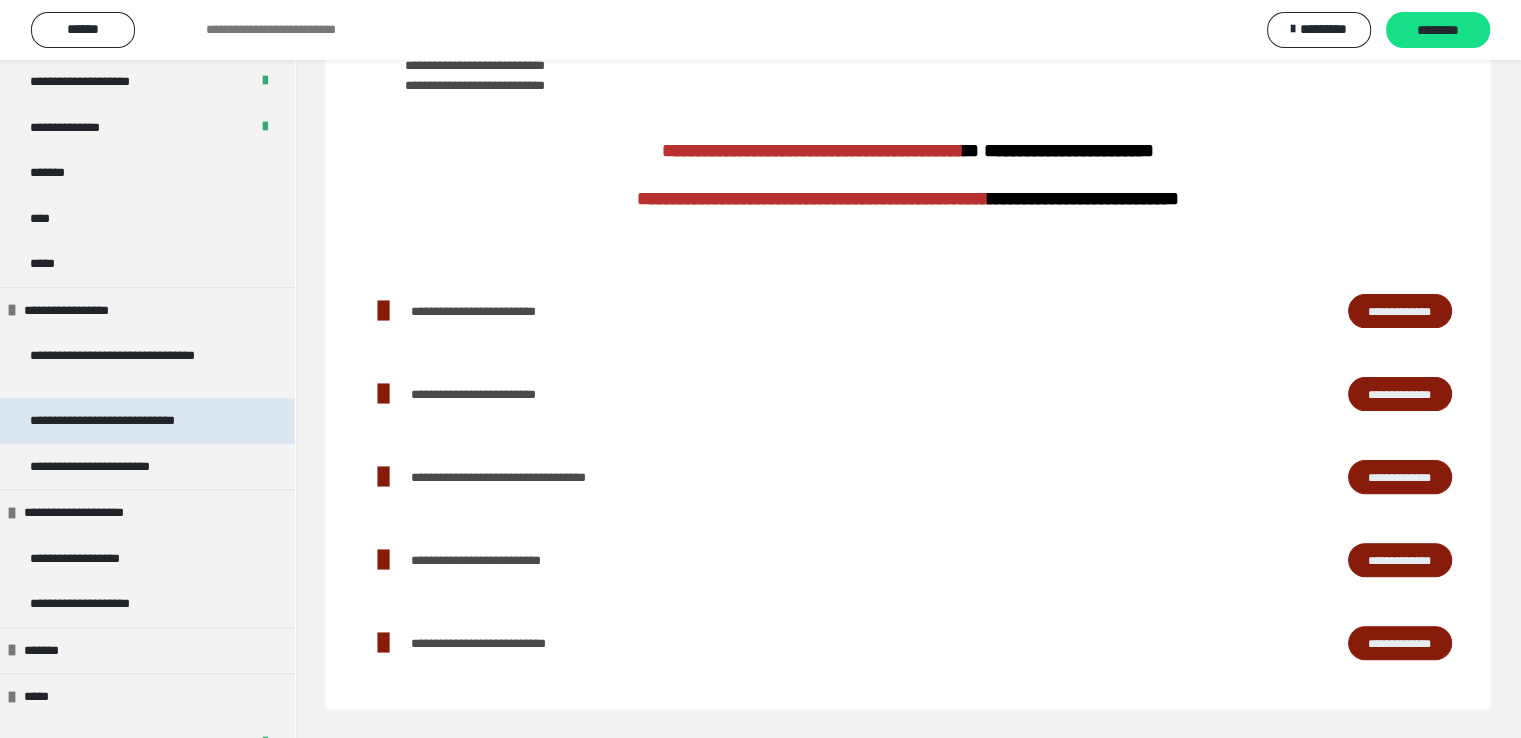 click on "**********" at bounding box center (131, 421) 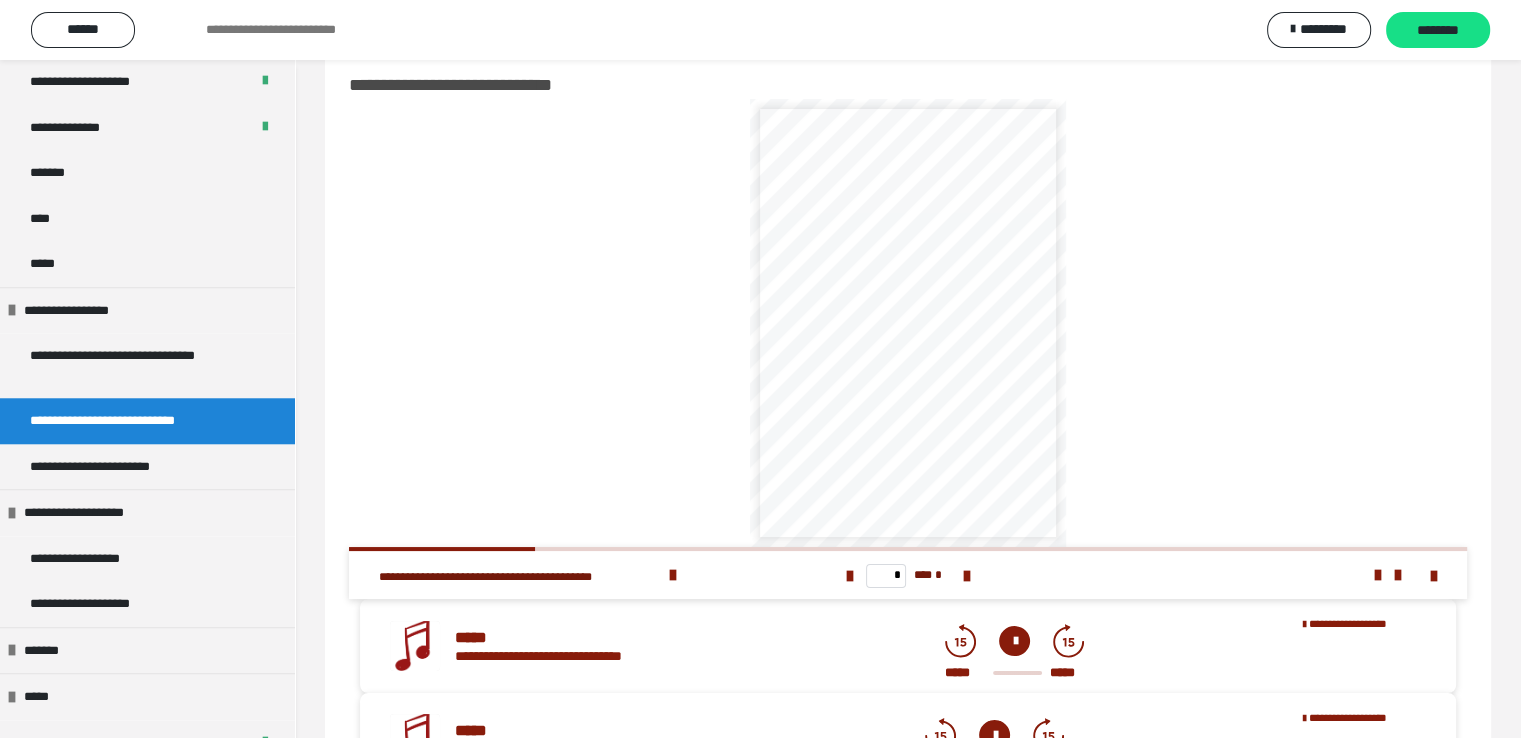scroll, scrollTop: 0, scrollLeft: 0, axis: both 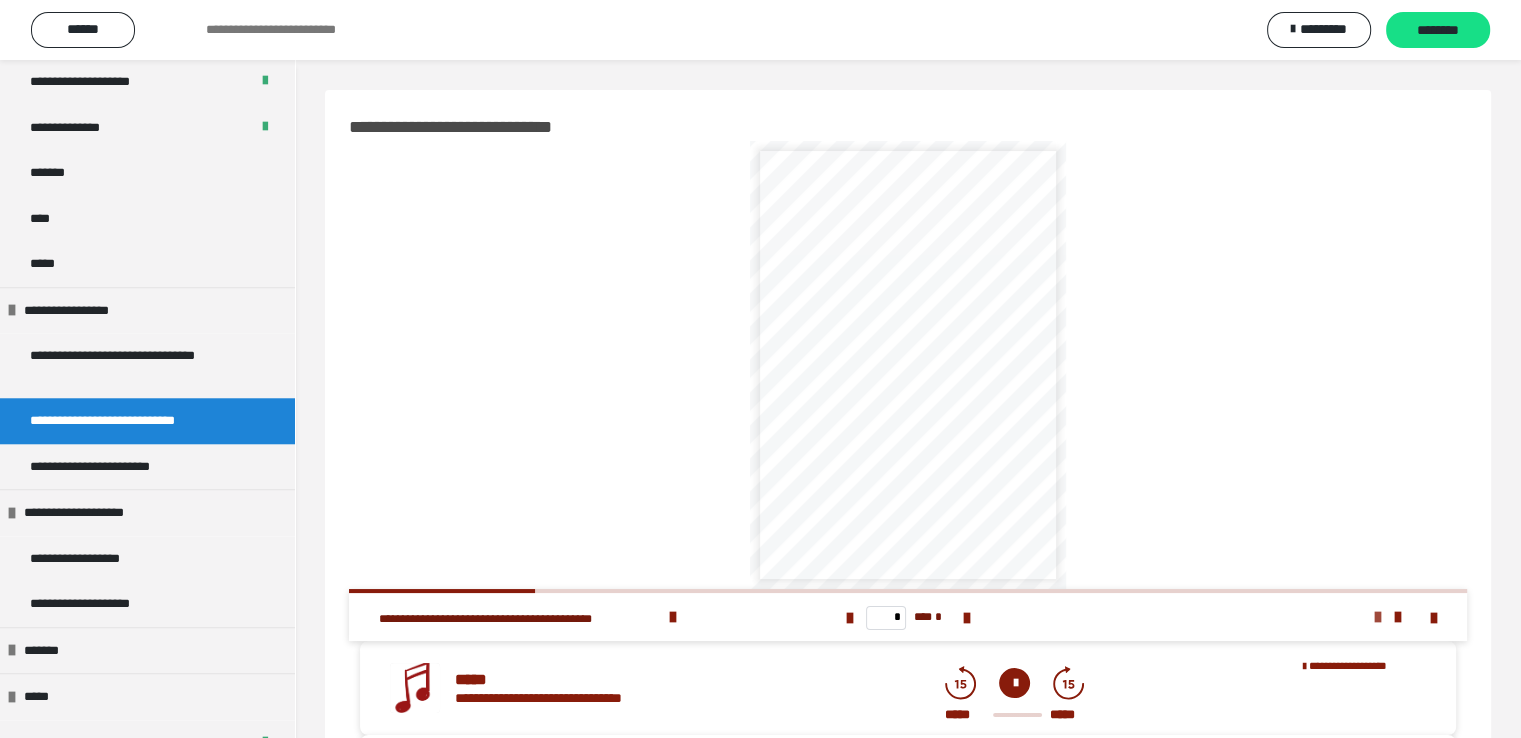 click at bounding box center (1378, 617) 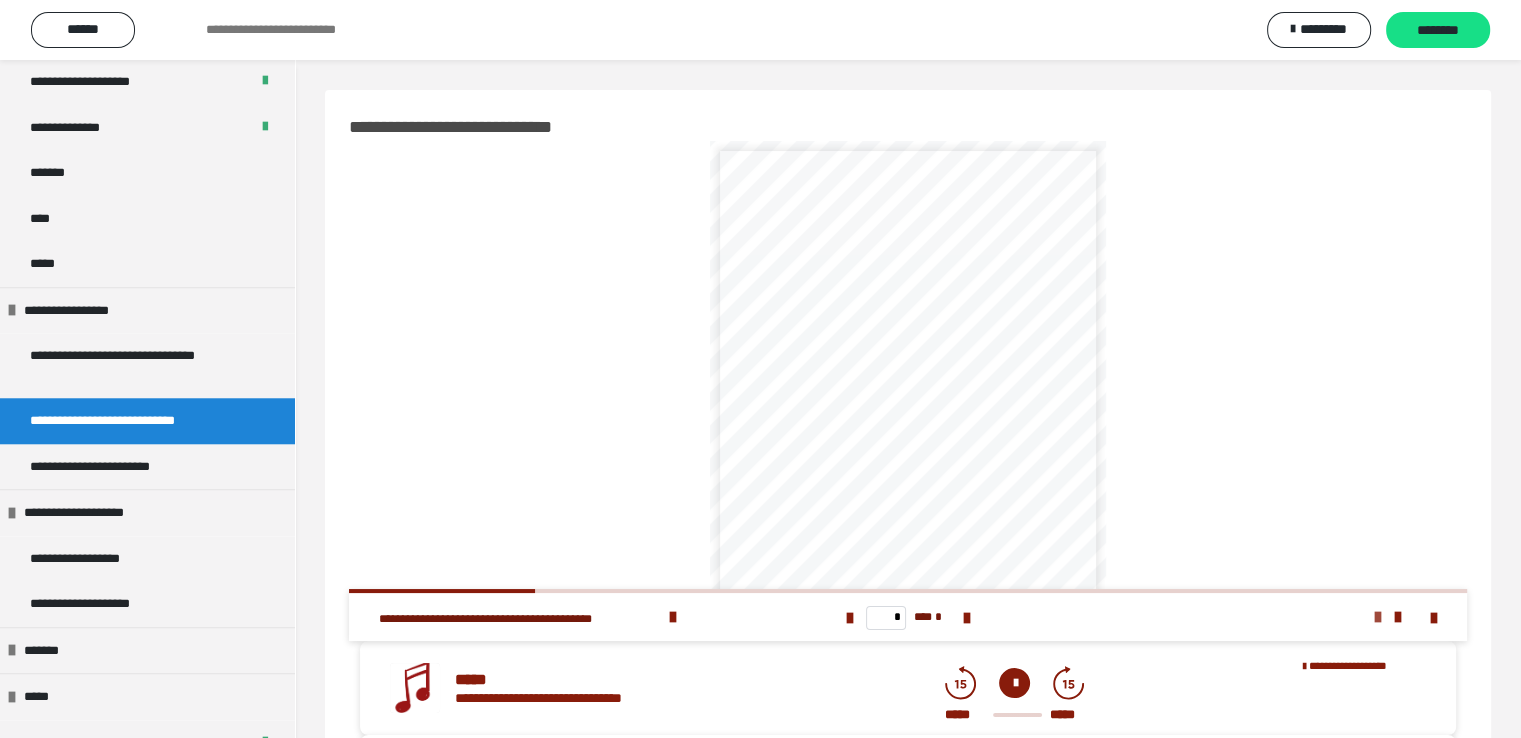 click at bounding box center [1378, 617] 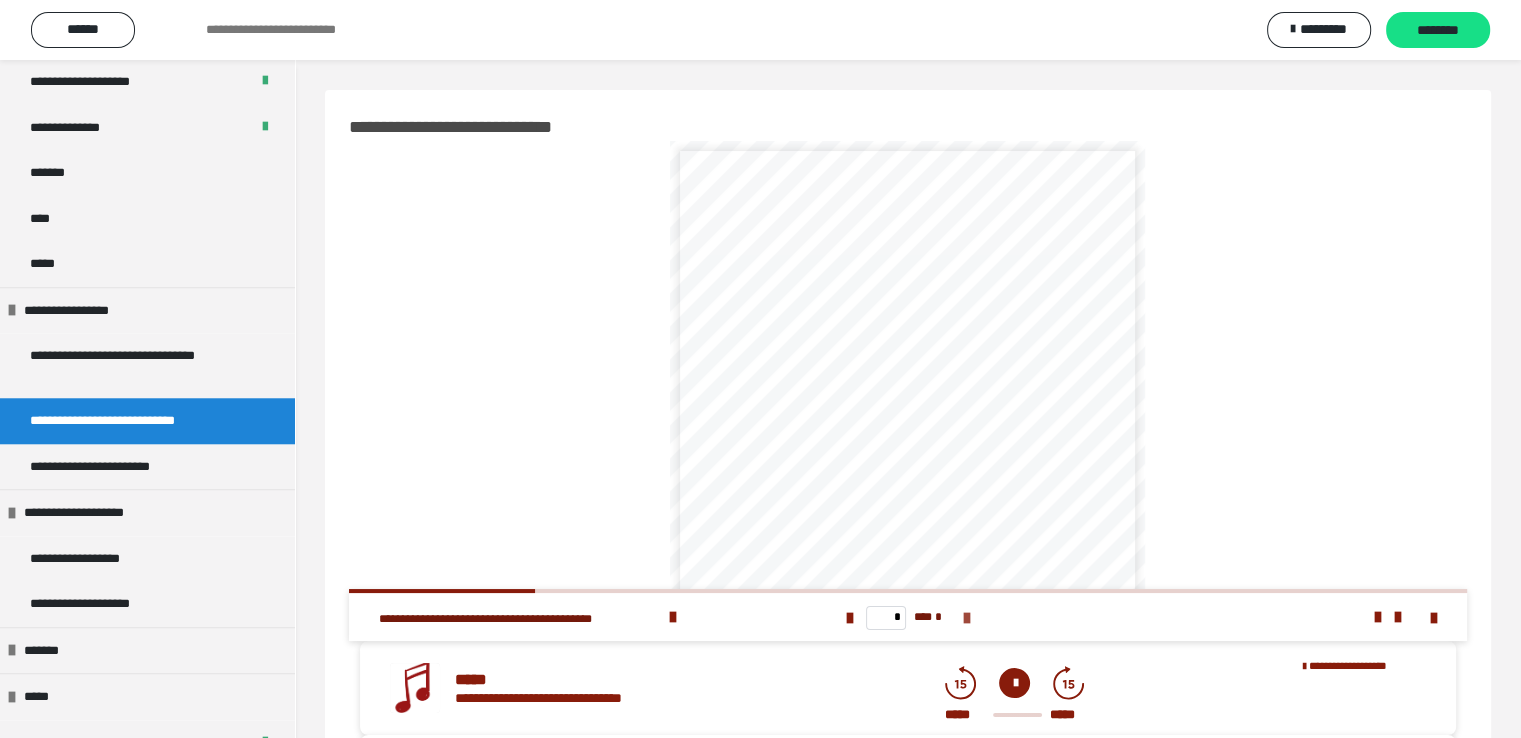 click at bounding box center [966, 618] 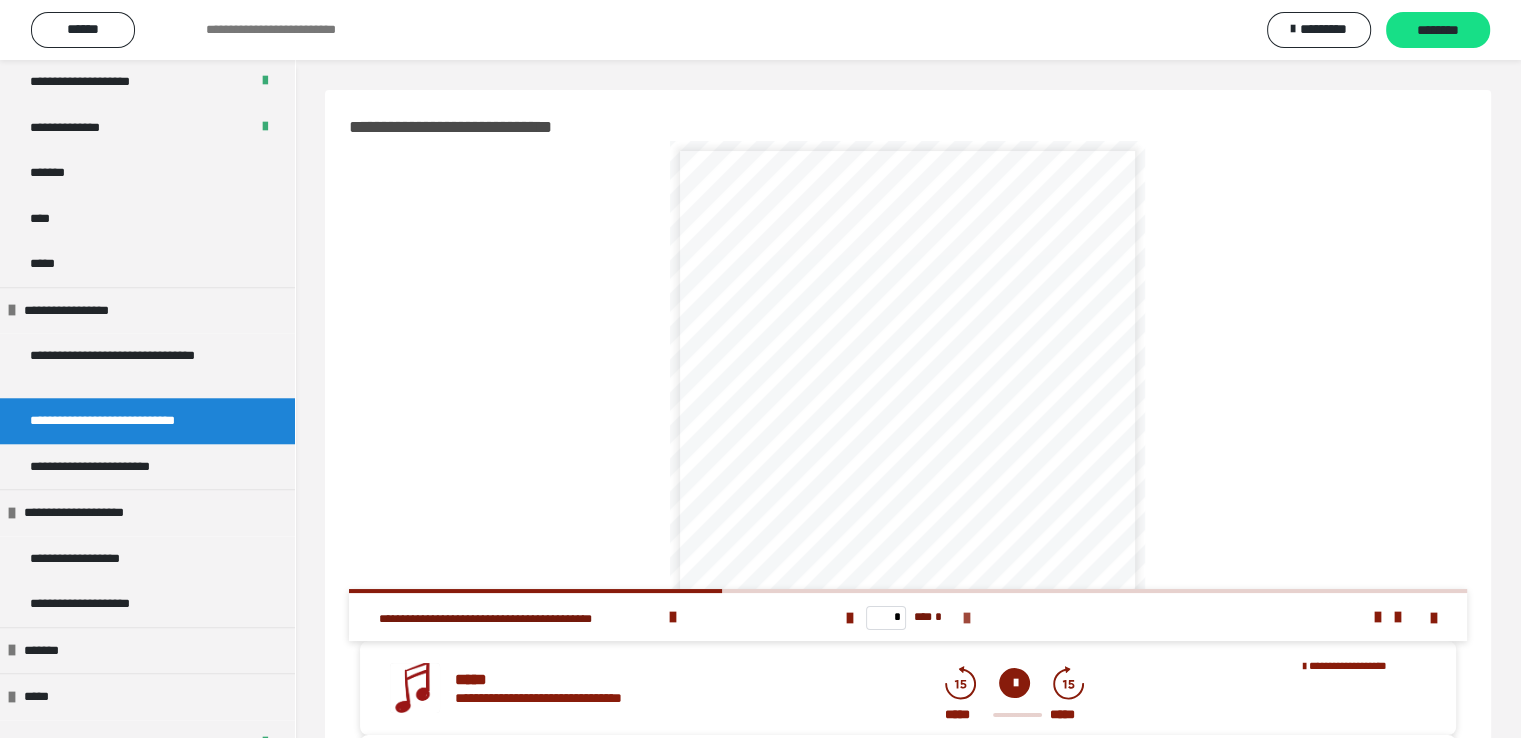 click at bounding box center [966, 618] 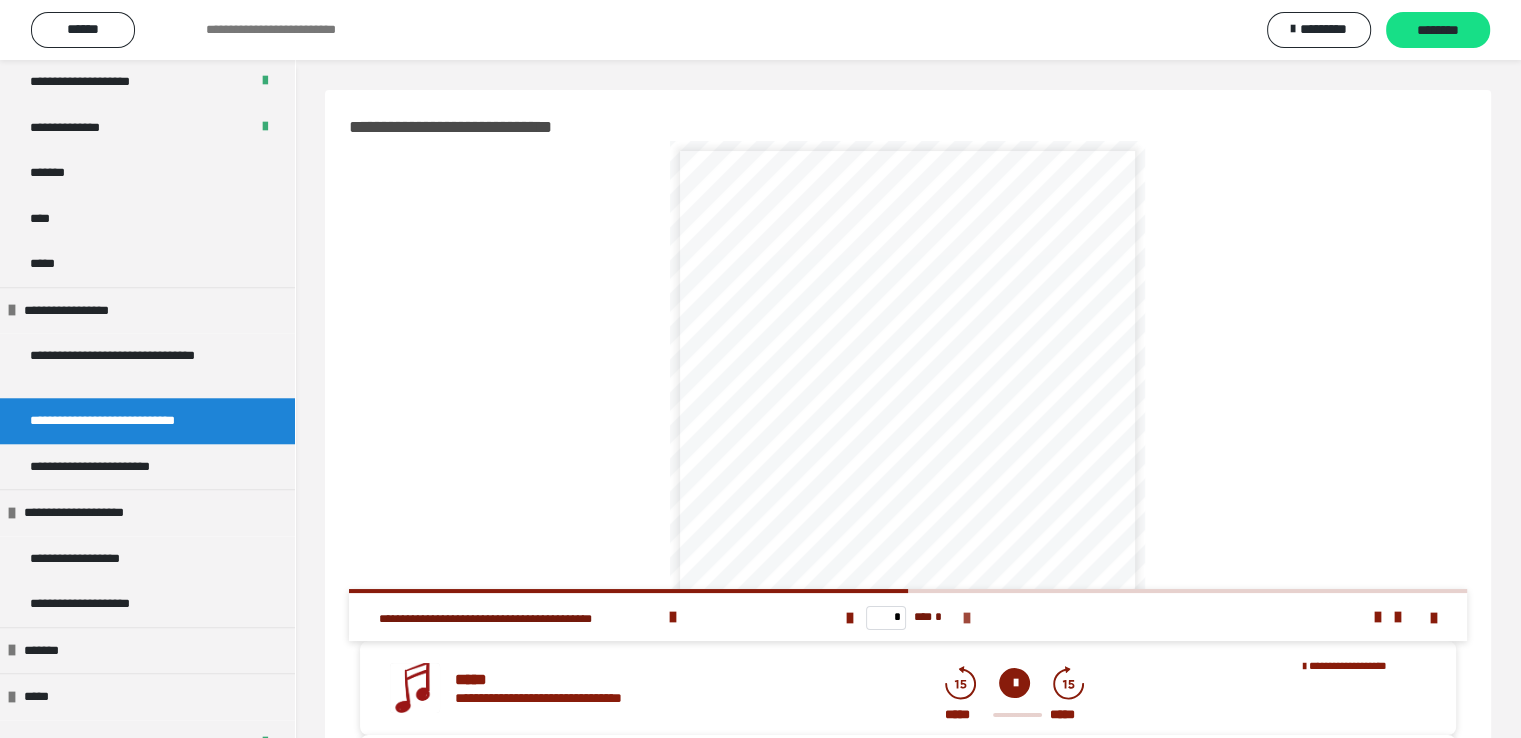click at bounding box center (966, 618) 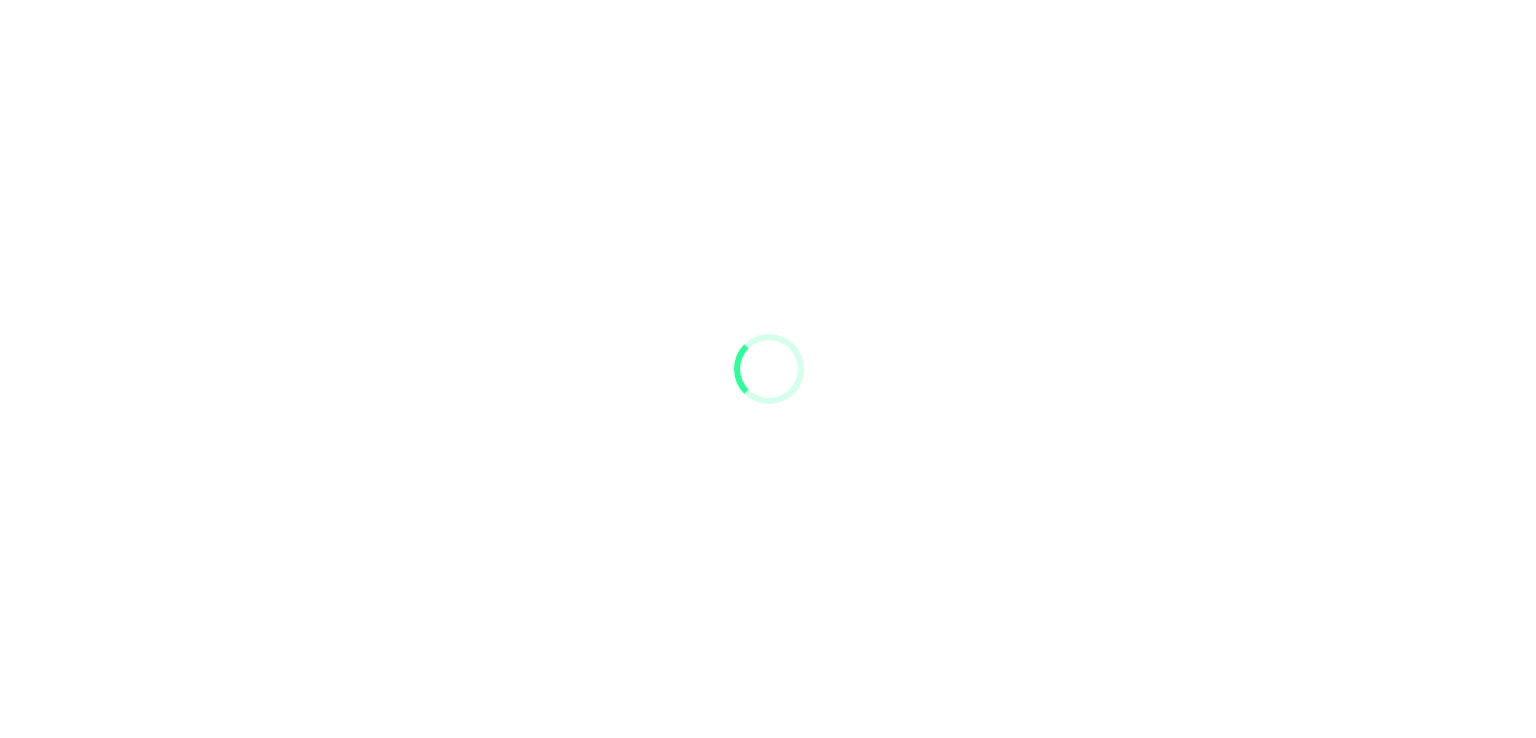 scroll, scrollTop: 0, scrollLeft: 0, axis: both 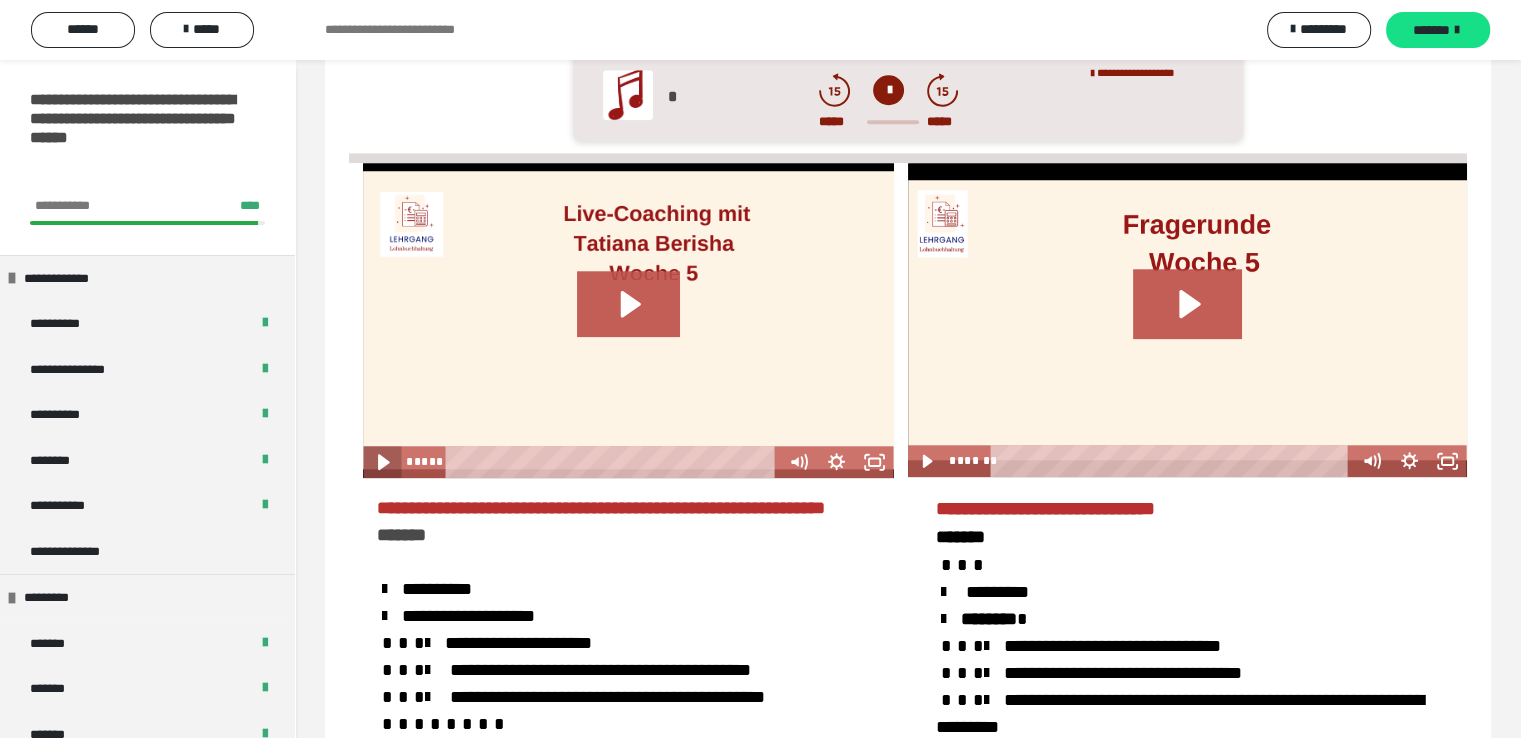 click 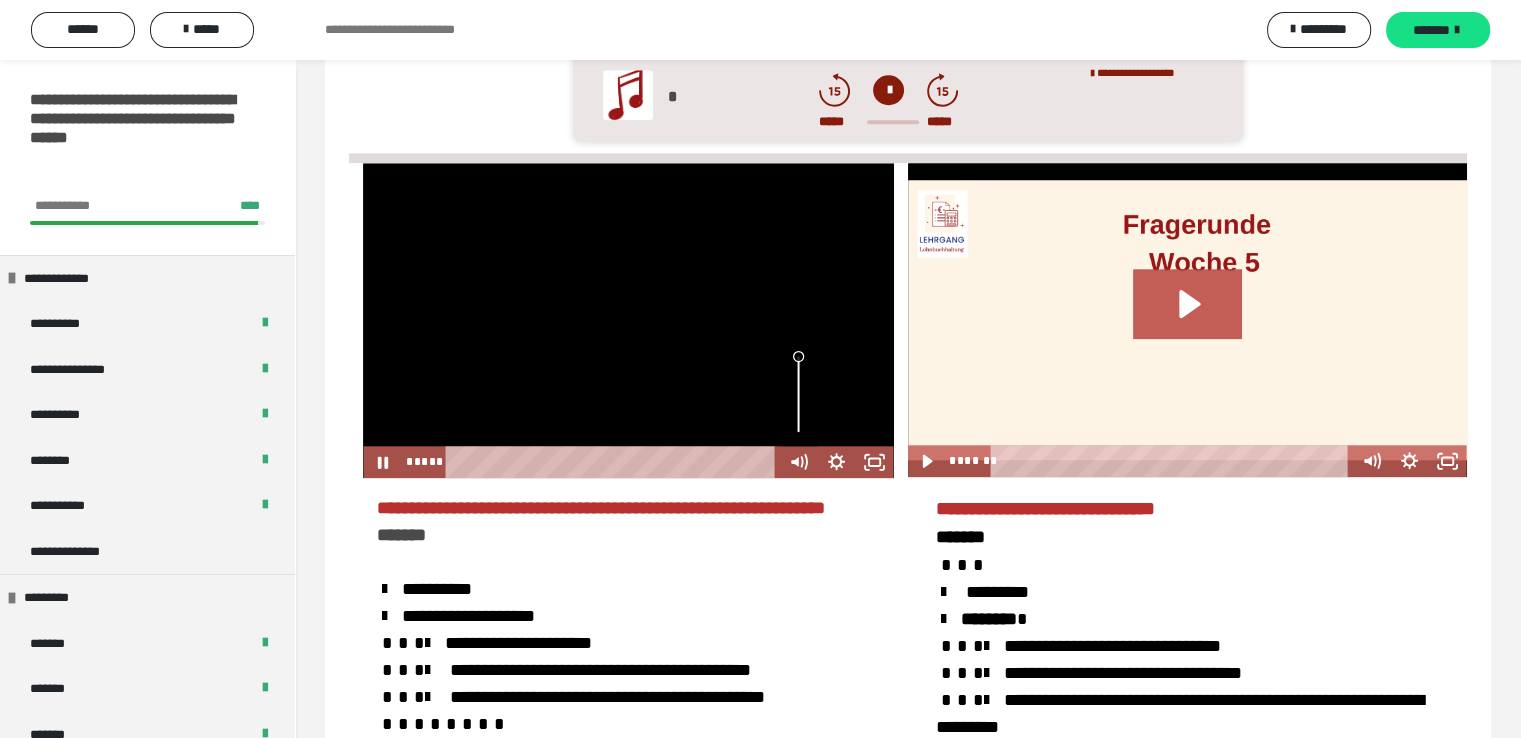 drag, startPoint x: 795, startPoint y: 373, endPoint x: 798, endPoint y: 352, distance: 21.213203 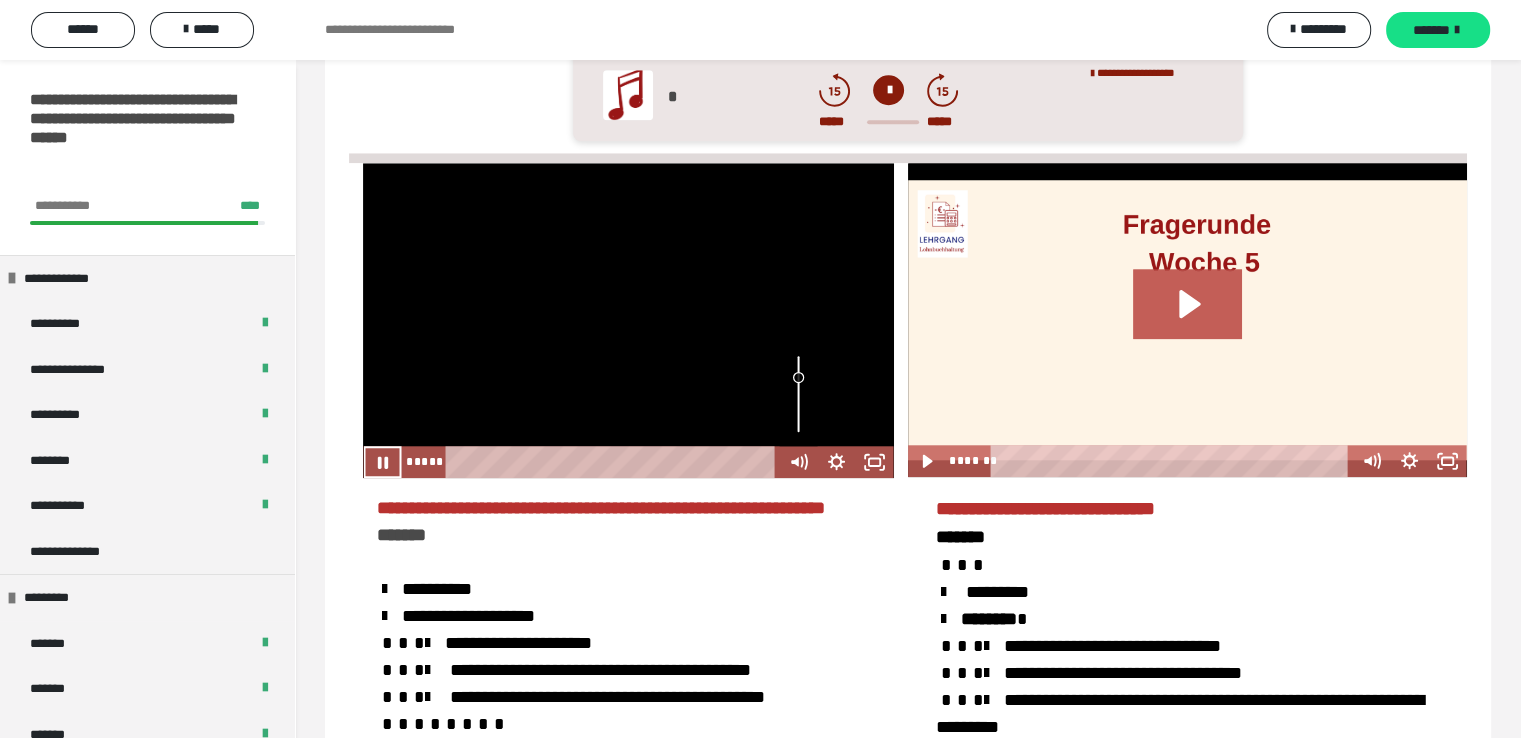 drag, startPoint x: 796, startPoint y: 357, endPoint x: 803, endPoint y: 377, distance: 21.189621 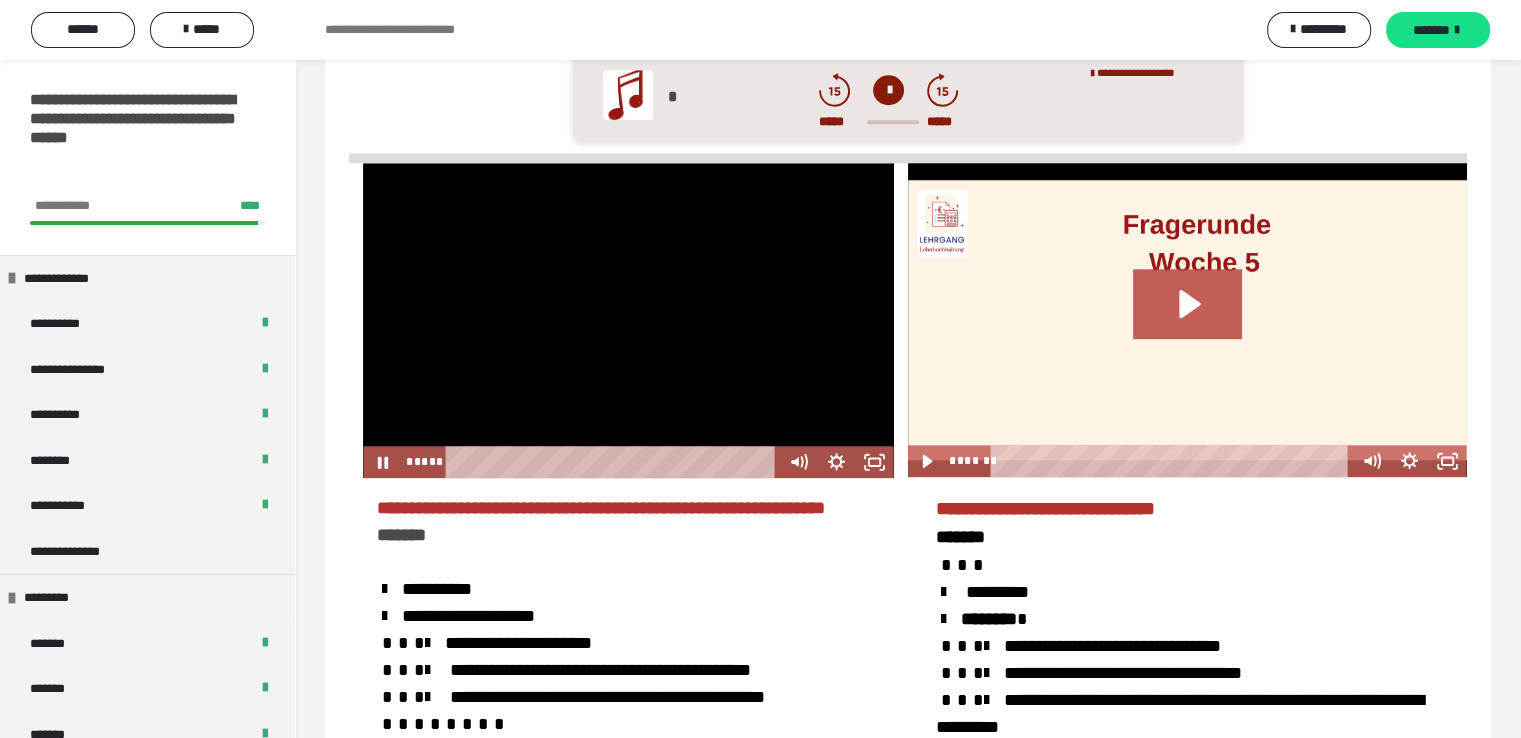 click at bounding box center (628, 320) 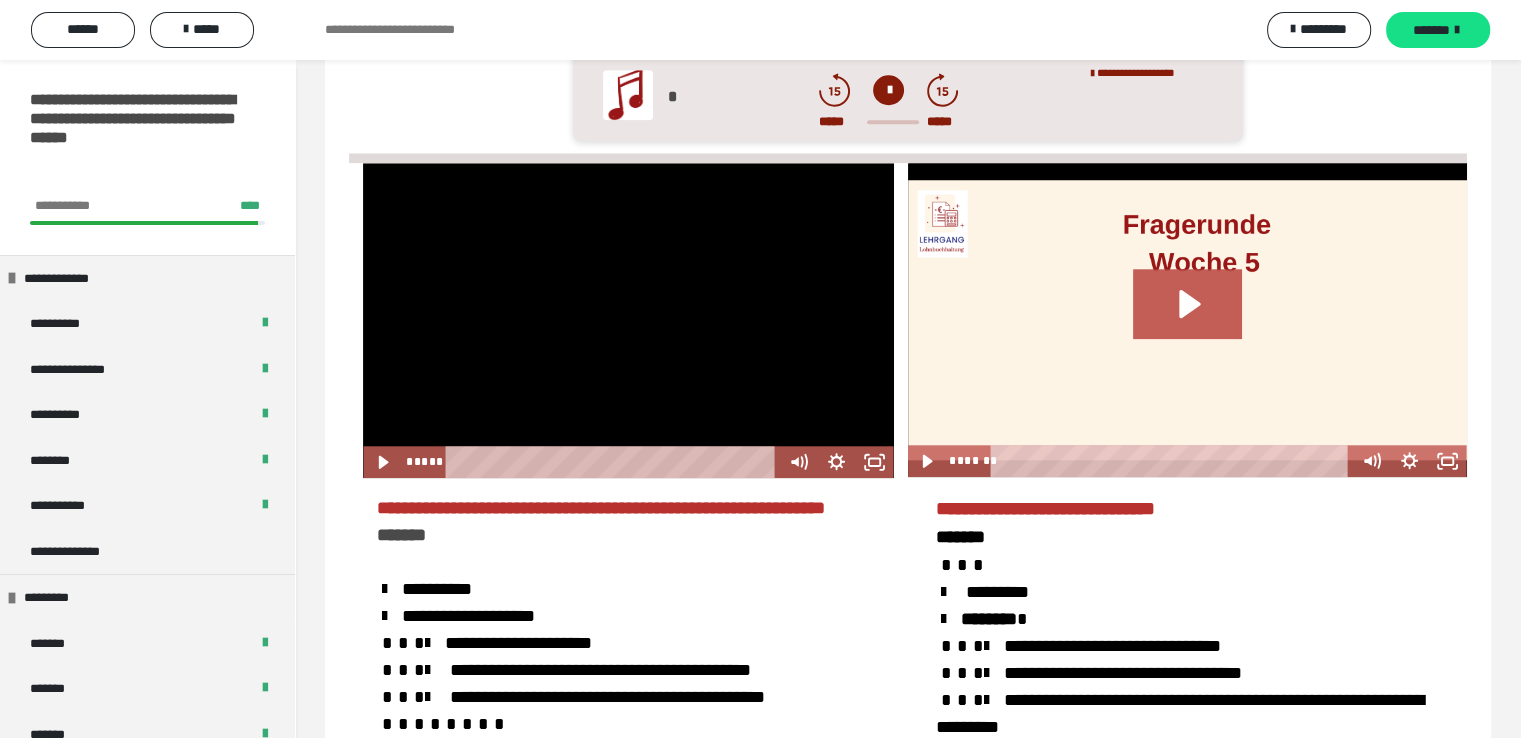 click at bounding box center [628, 320] 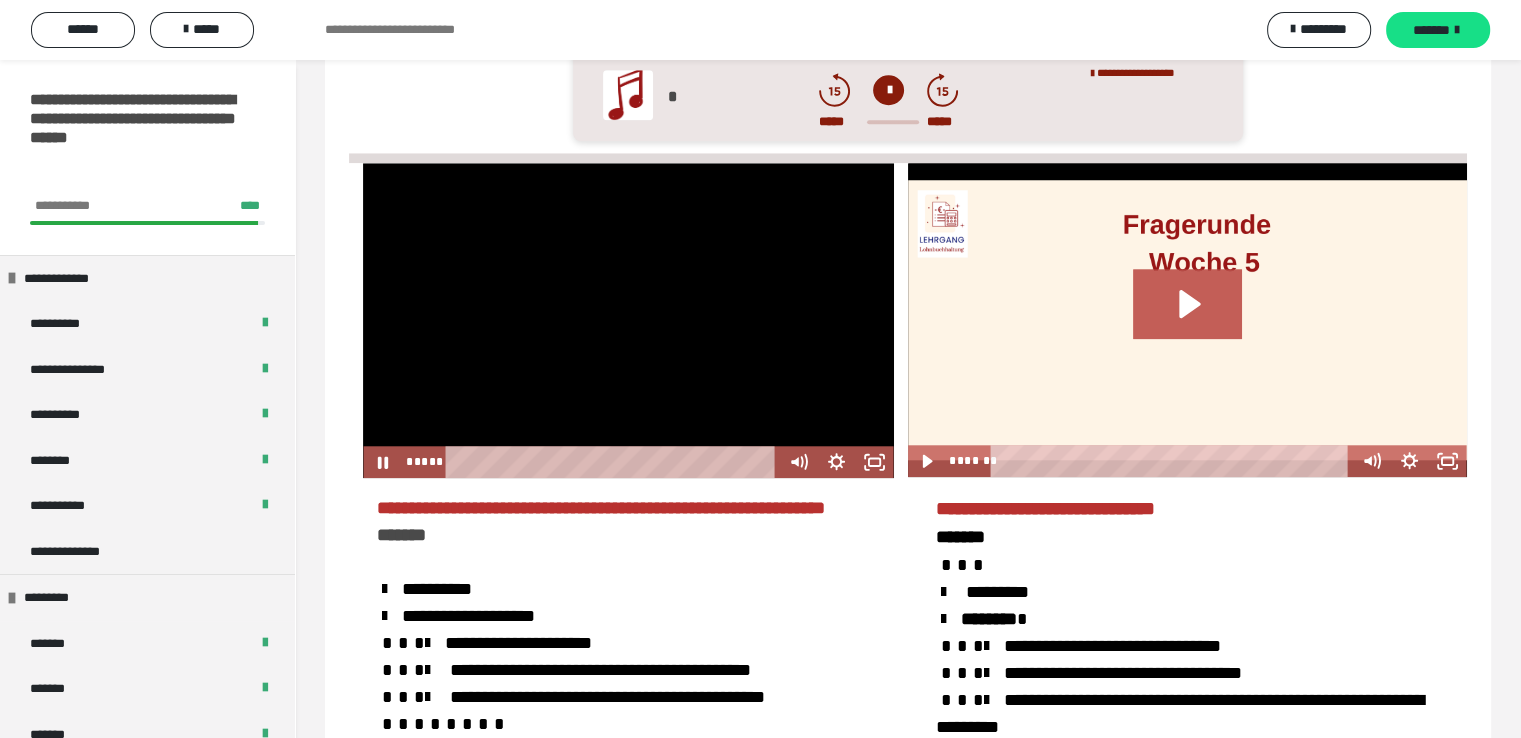 click at bounding box center [628, 320] 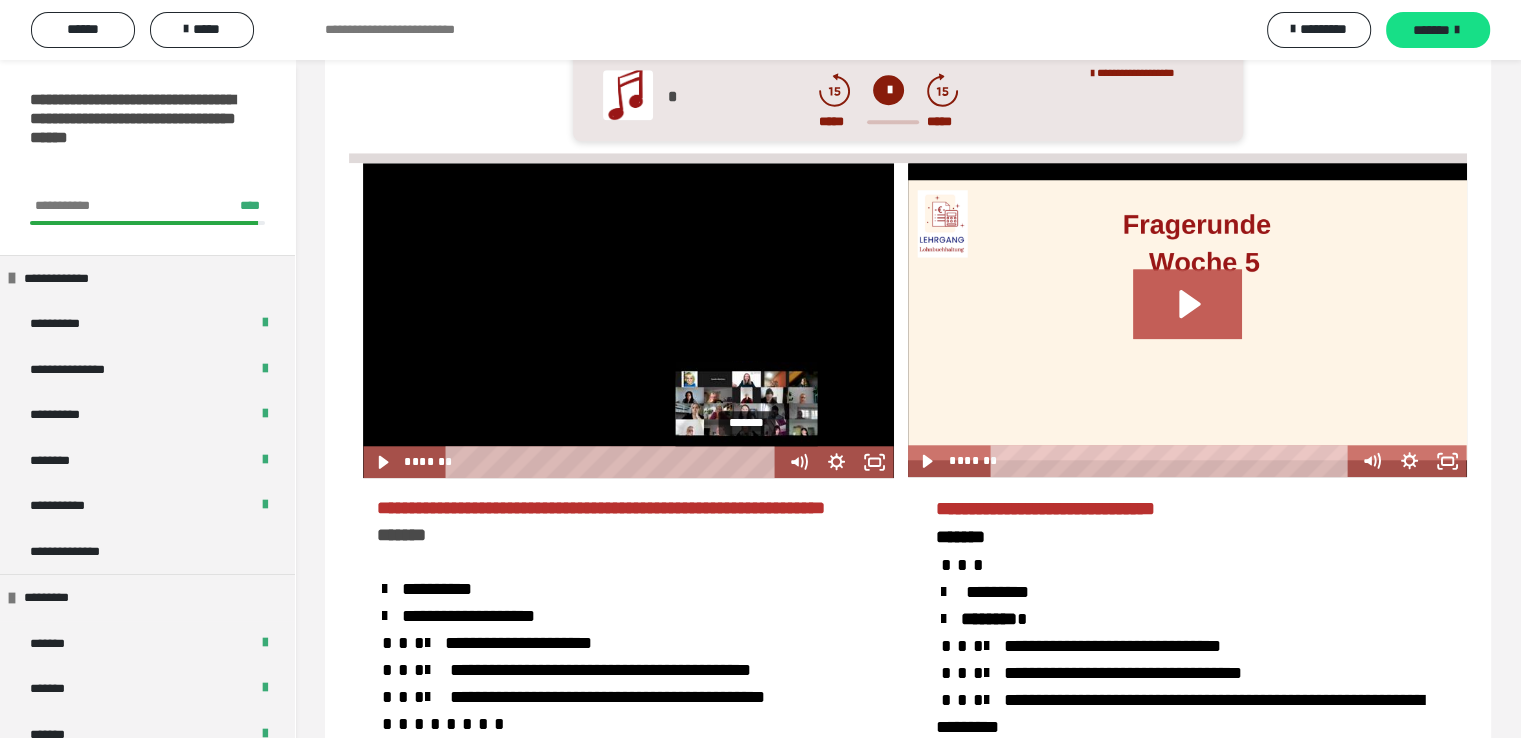 click on "*******" at bounding box center (615, 462) 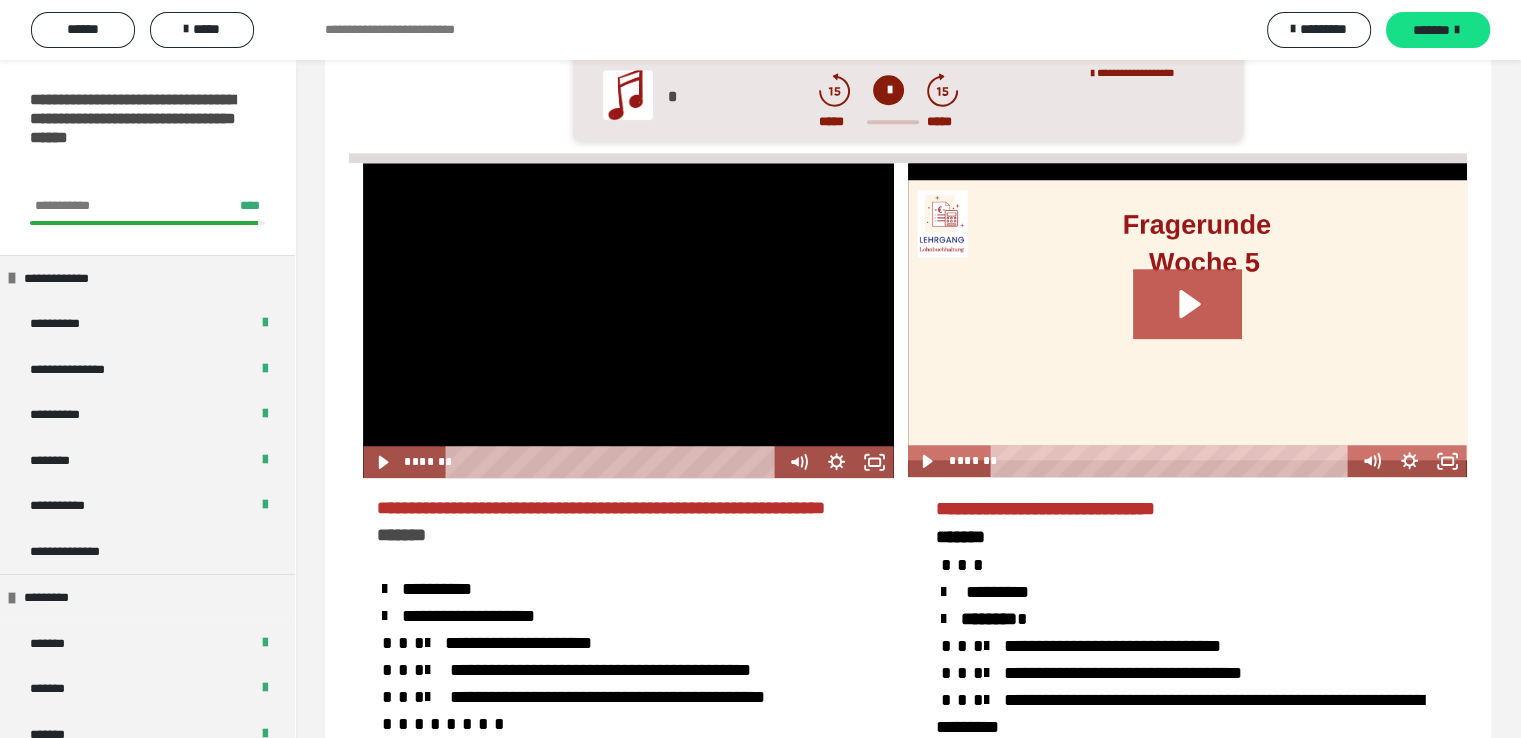 click at bounding box center [628, 320] 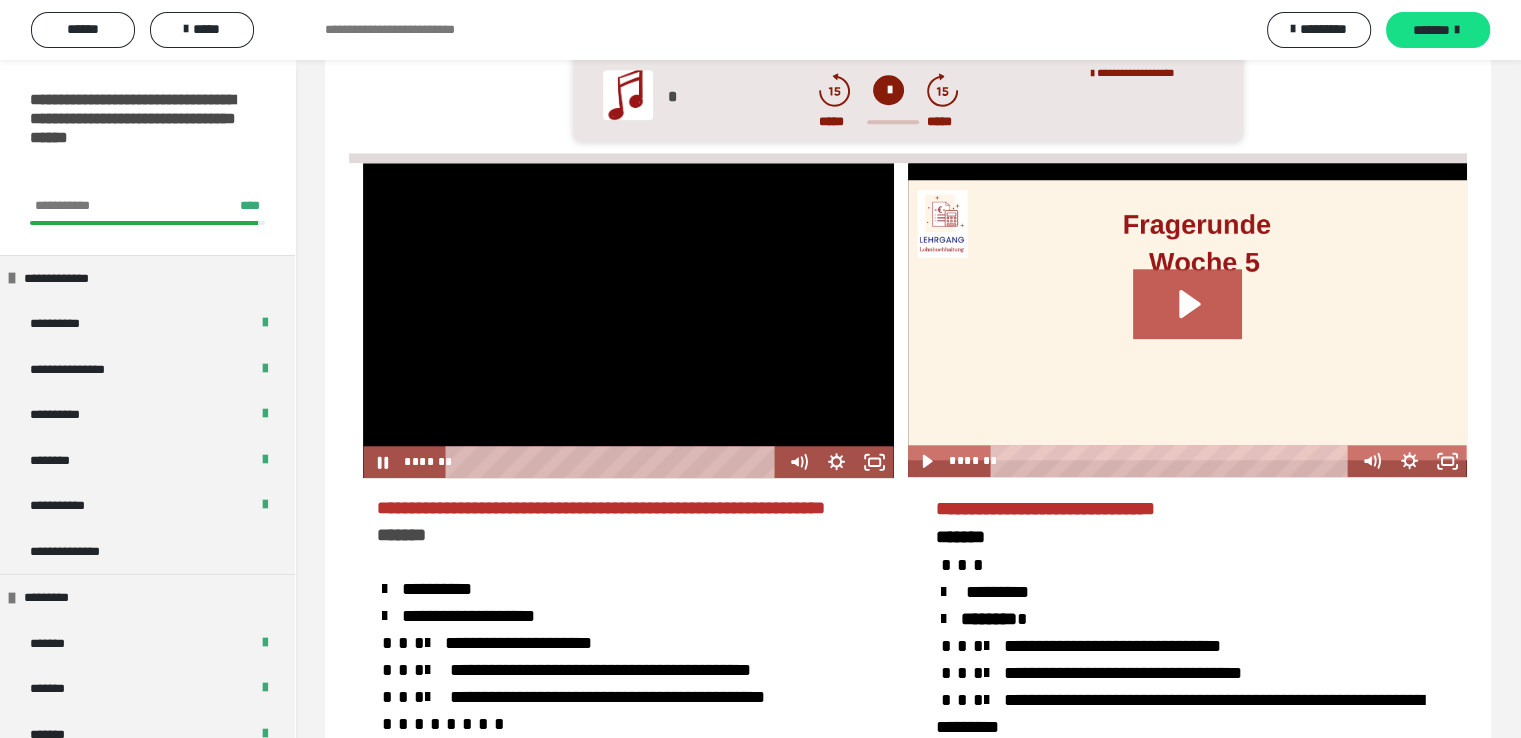 click at bounding box center [628, 320] 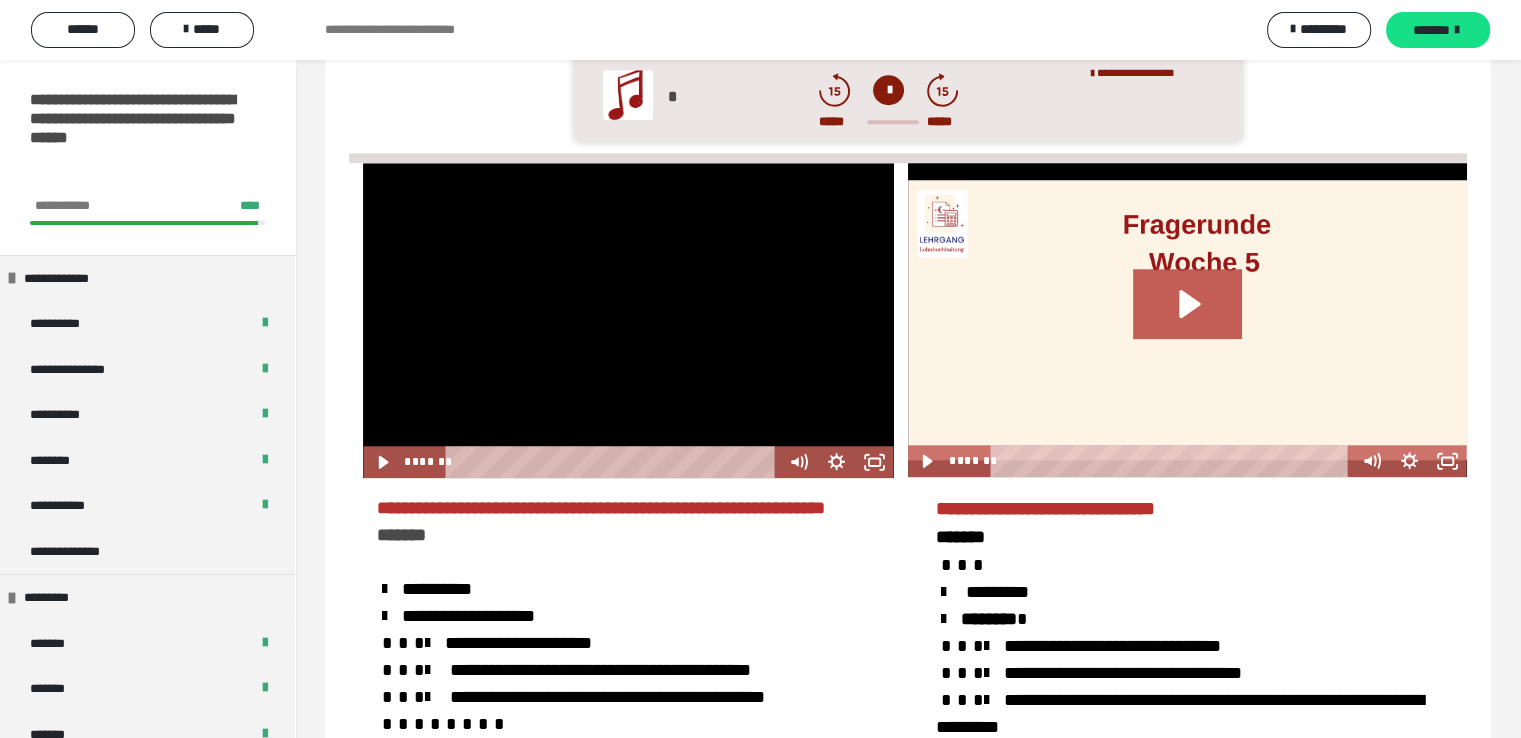 click at bounding box center [628, 320] 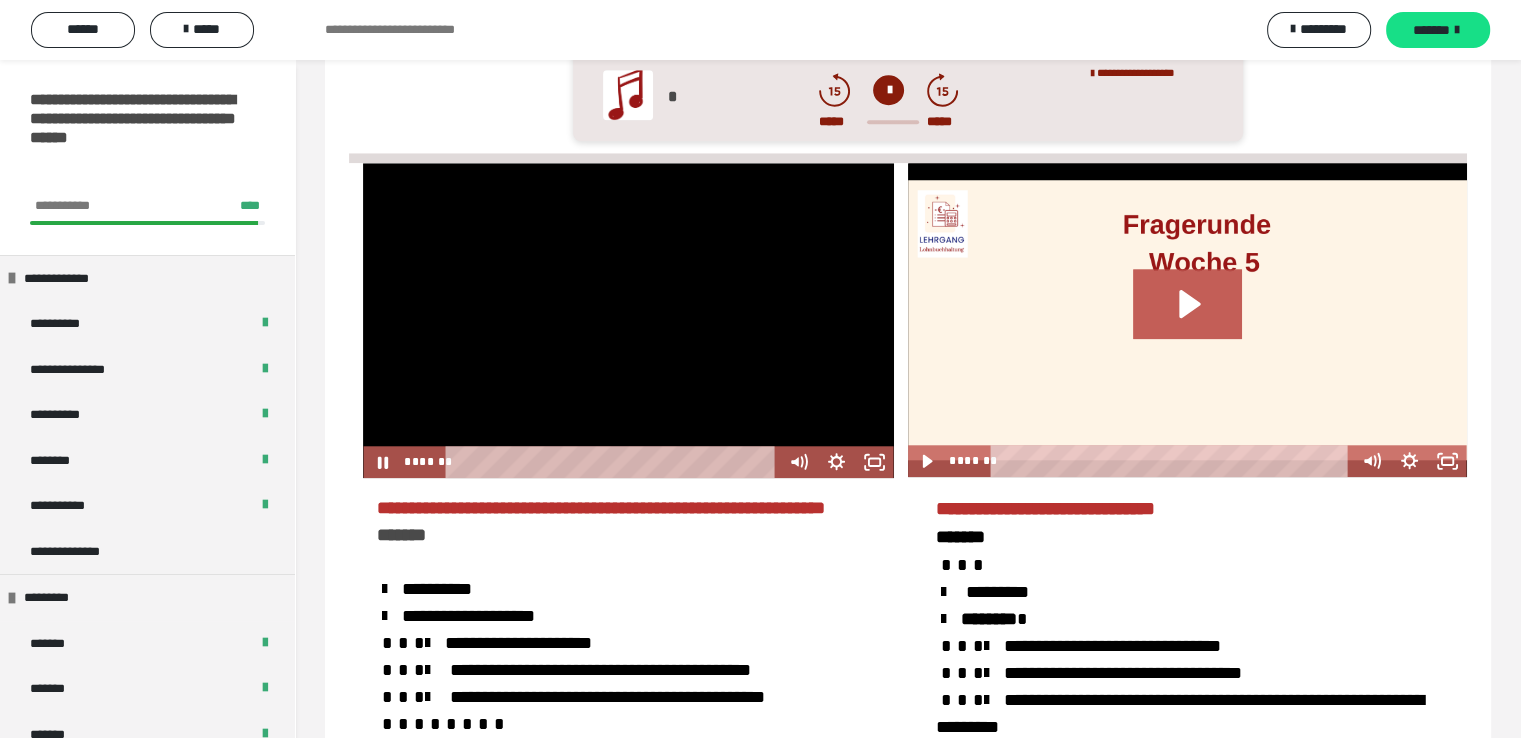 click at bounding box center [628, 320] 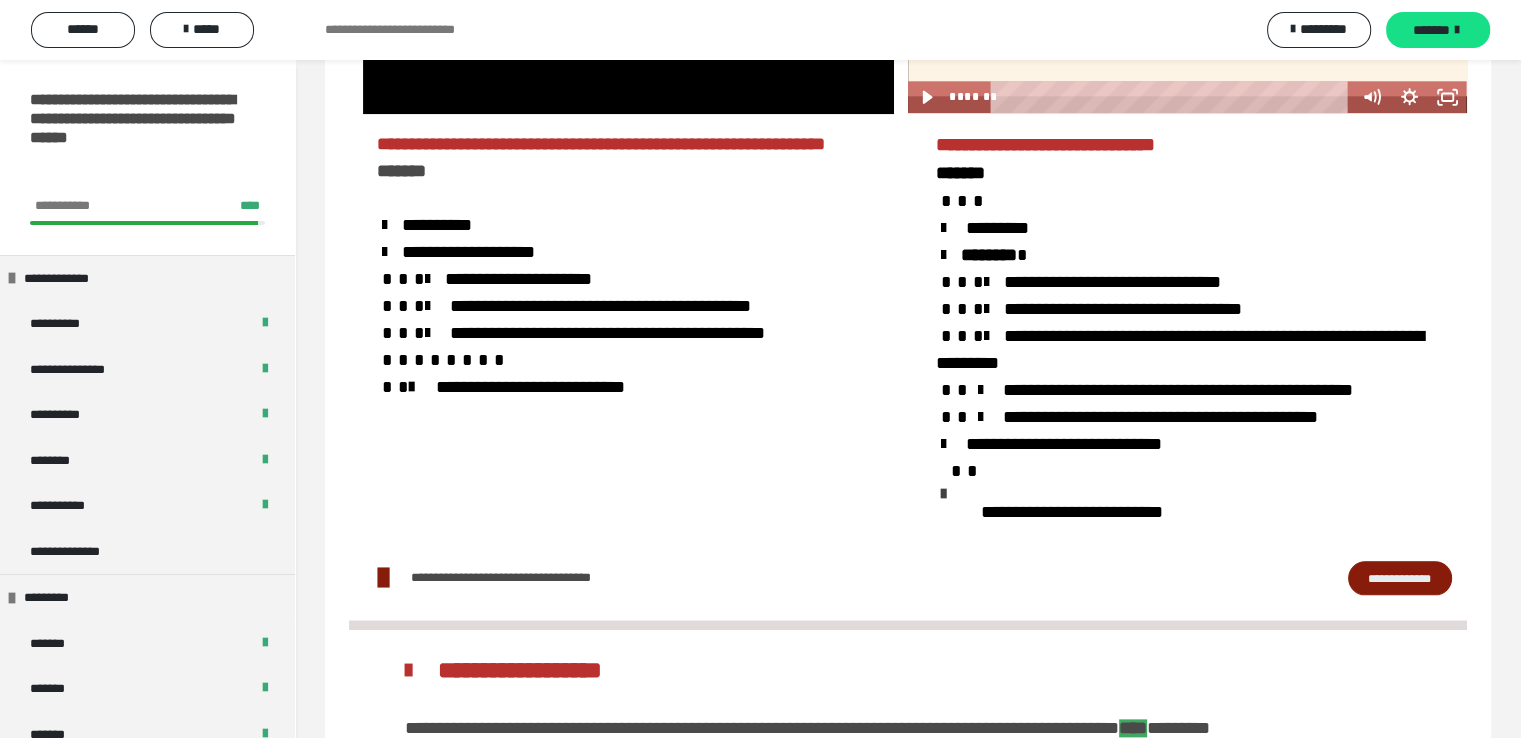 scroll, scrollTop: 2200, scrollLeft: 0, axis: vertical 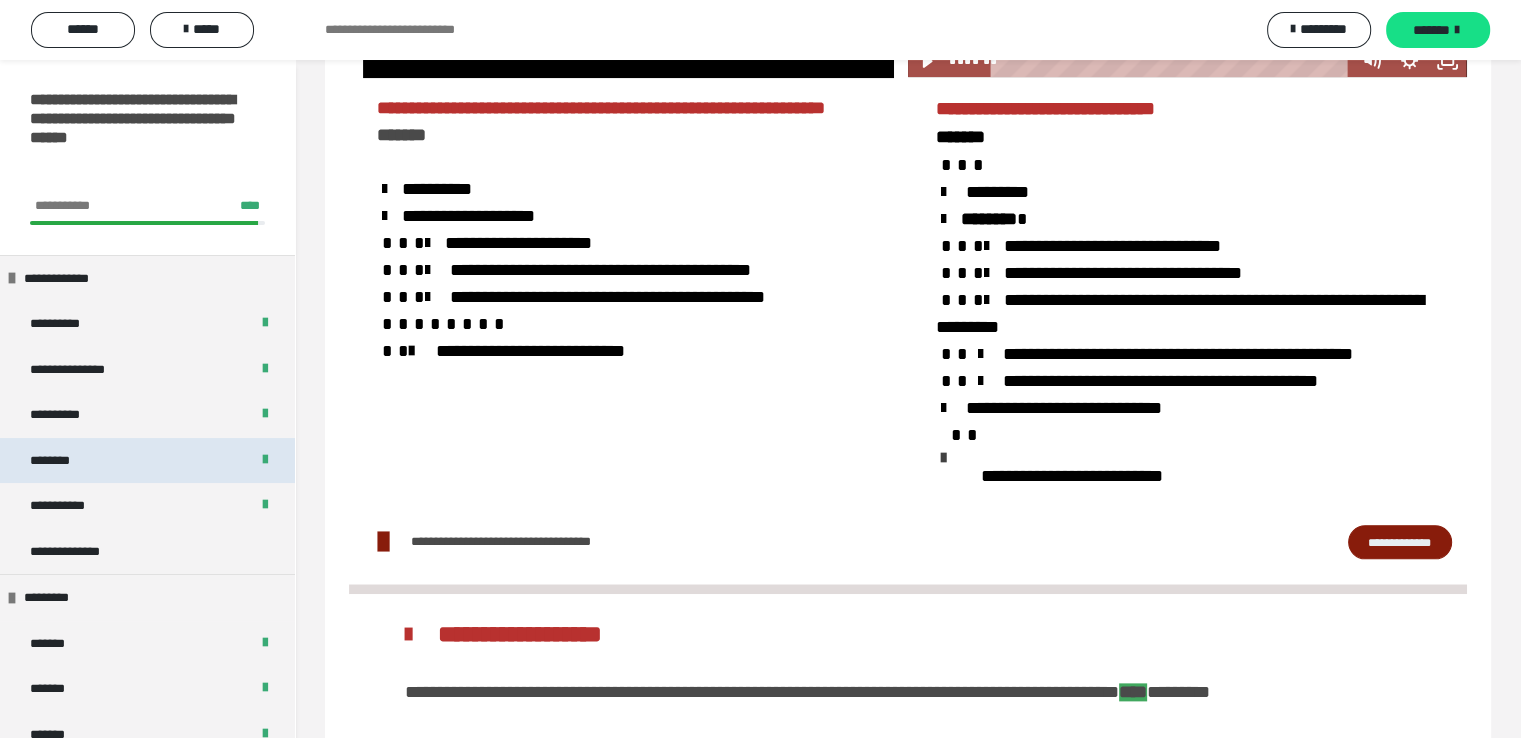 click on "********" at bounding box center (59, 461) 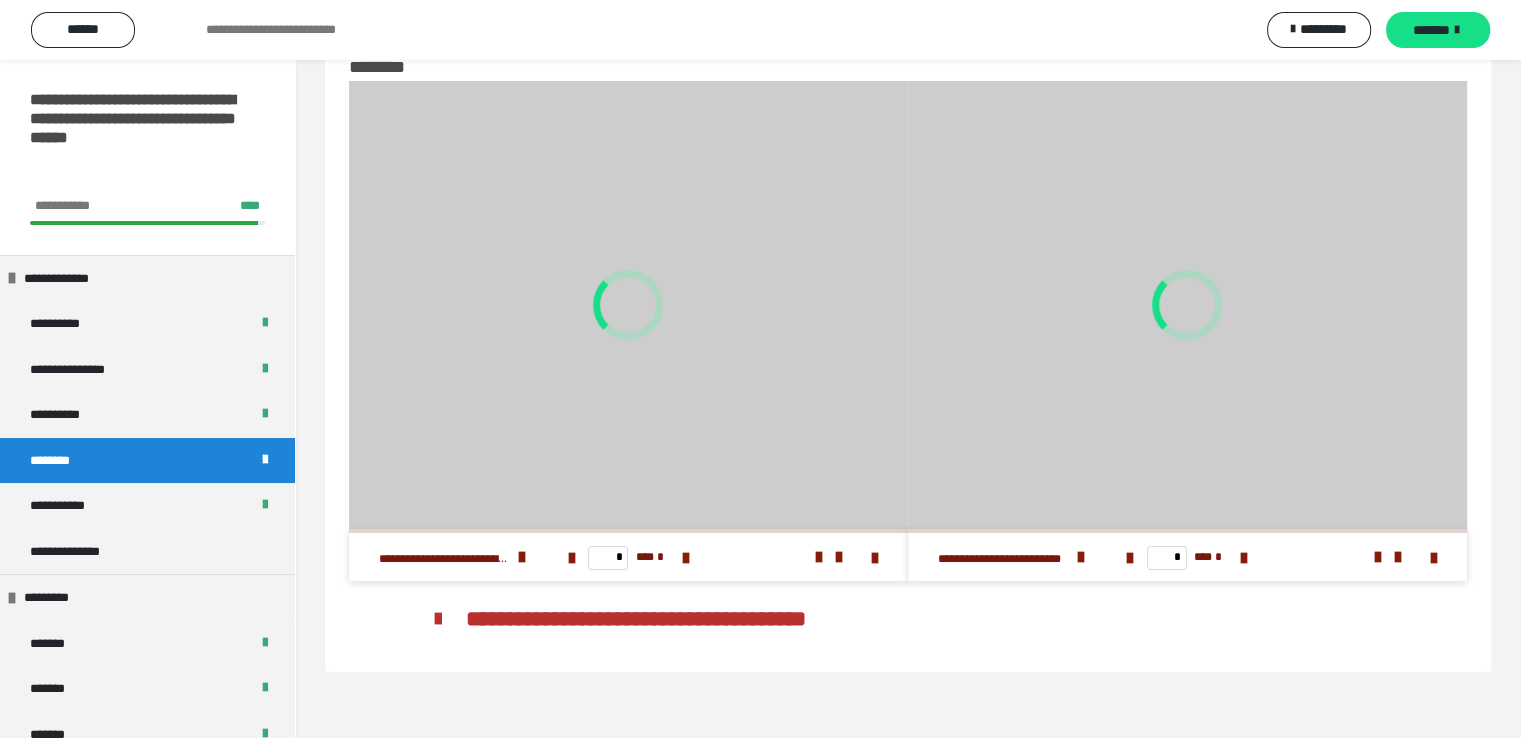 scroll, scrollTop: 60, scrollLeft: 0, axis: vertical 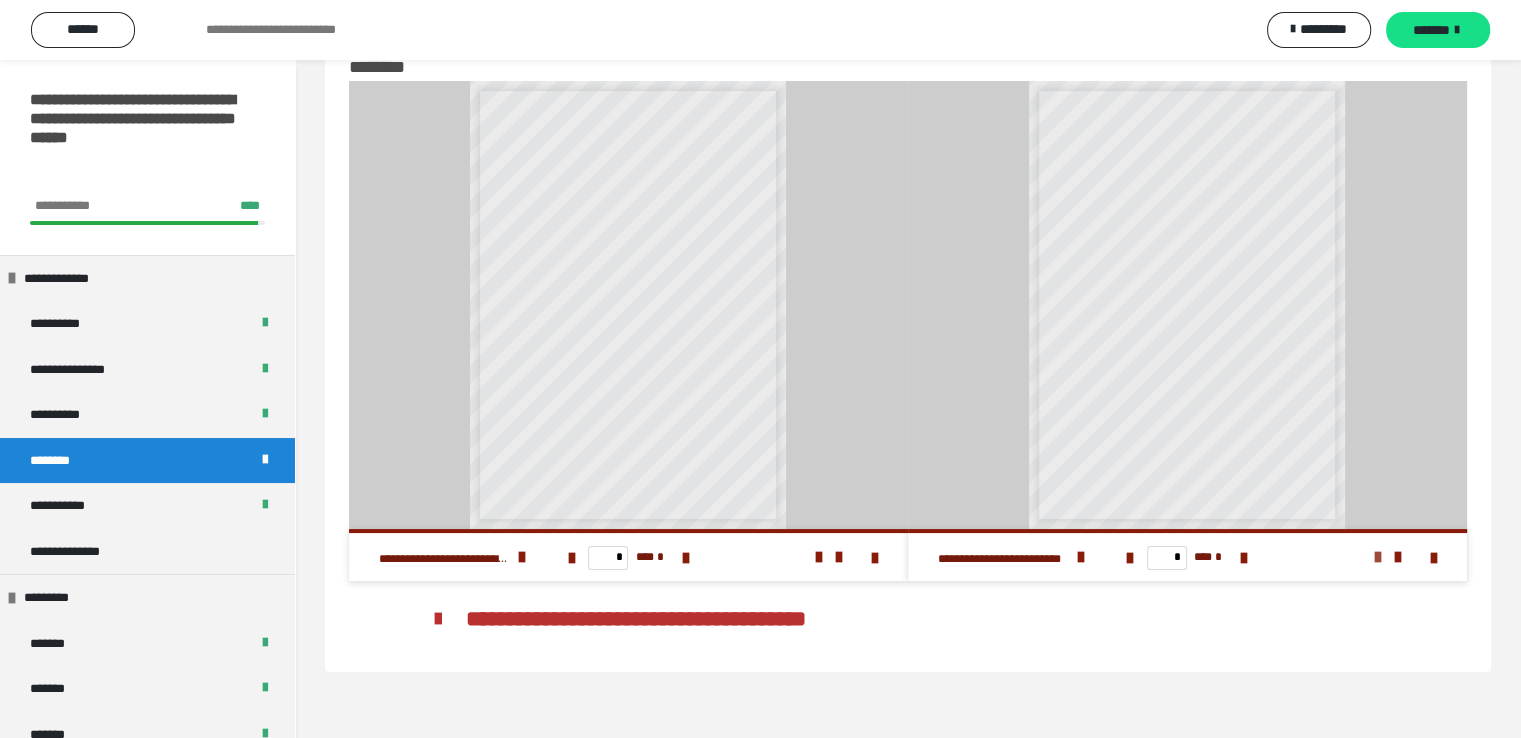 click at bounding box center [1378, 557] 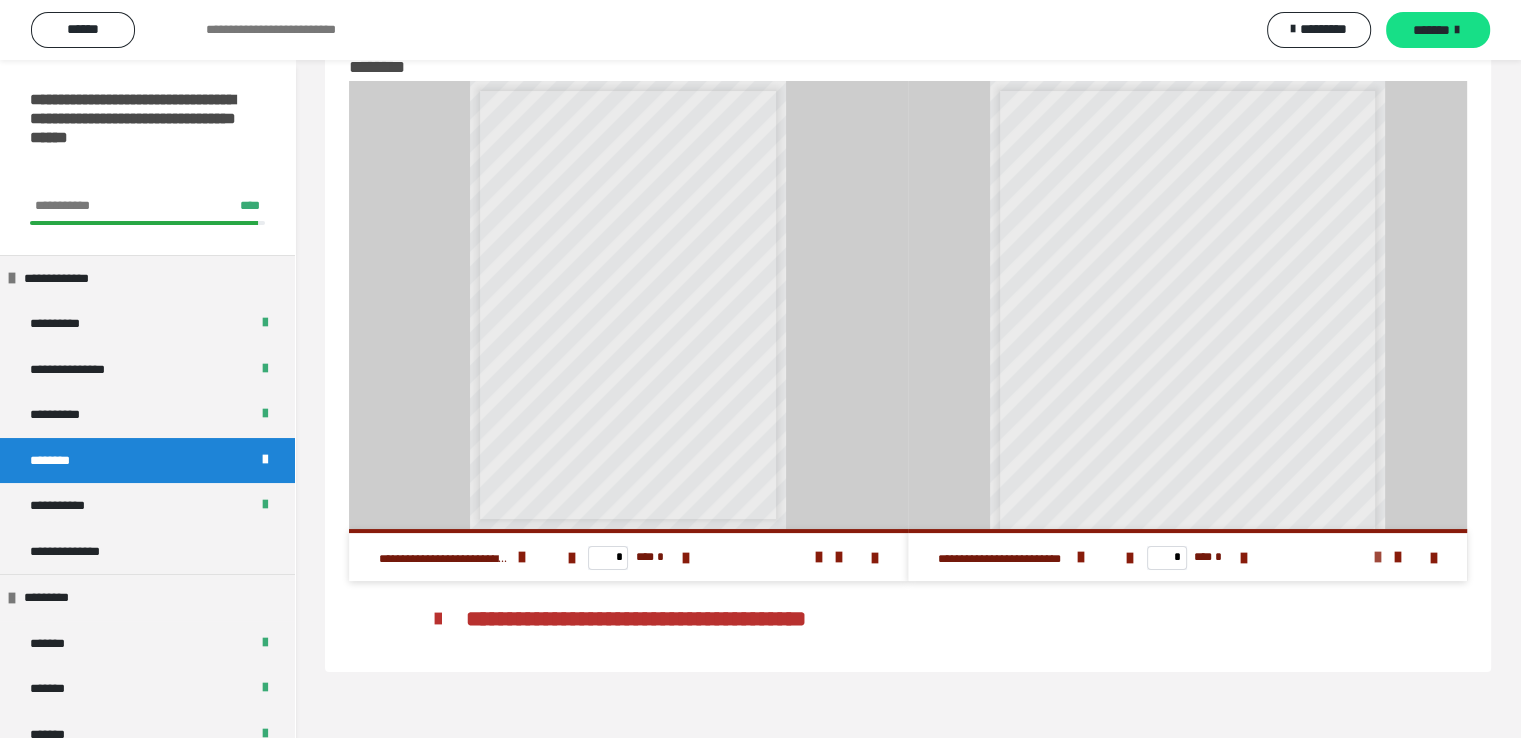 click at bounding box center (1378, 557) 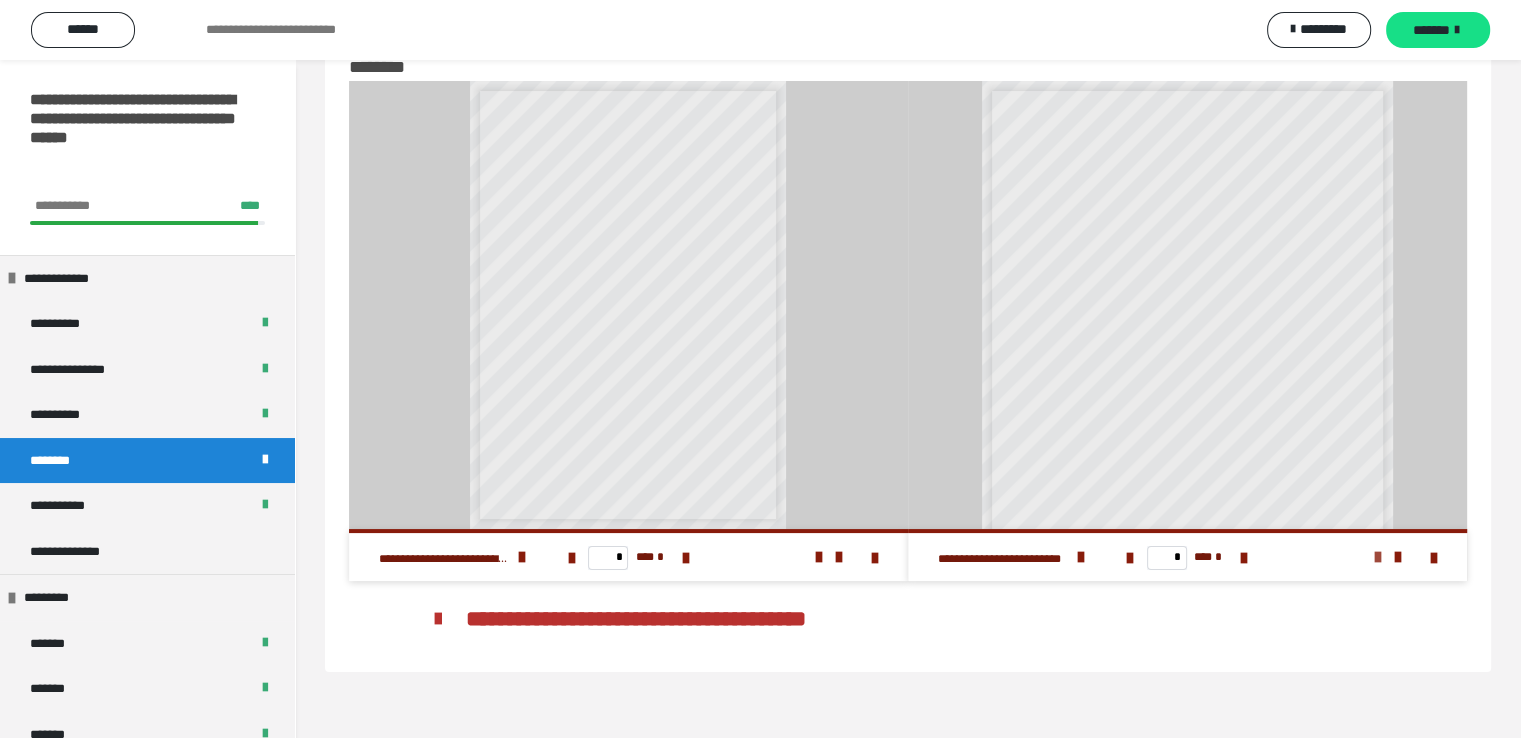 click at bounding box center [1378, 557] 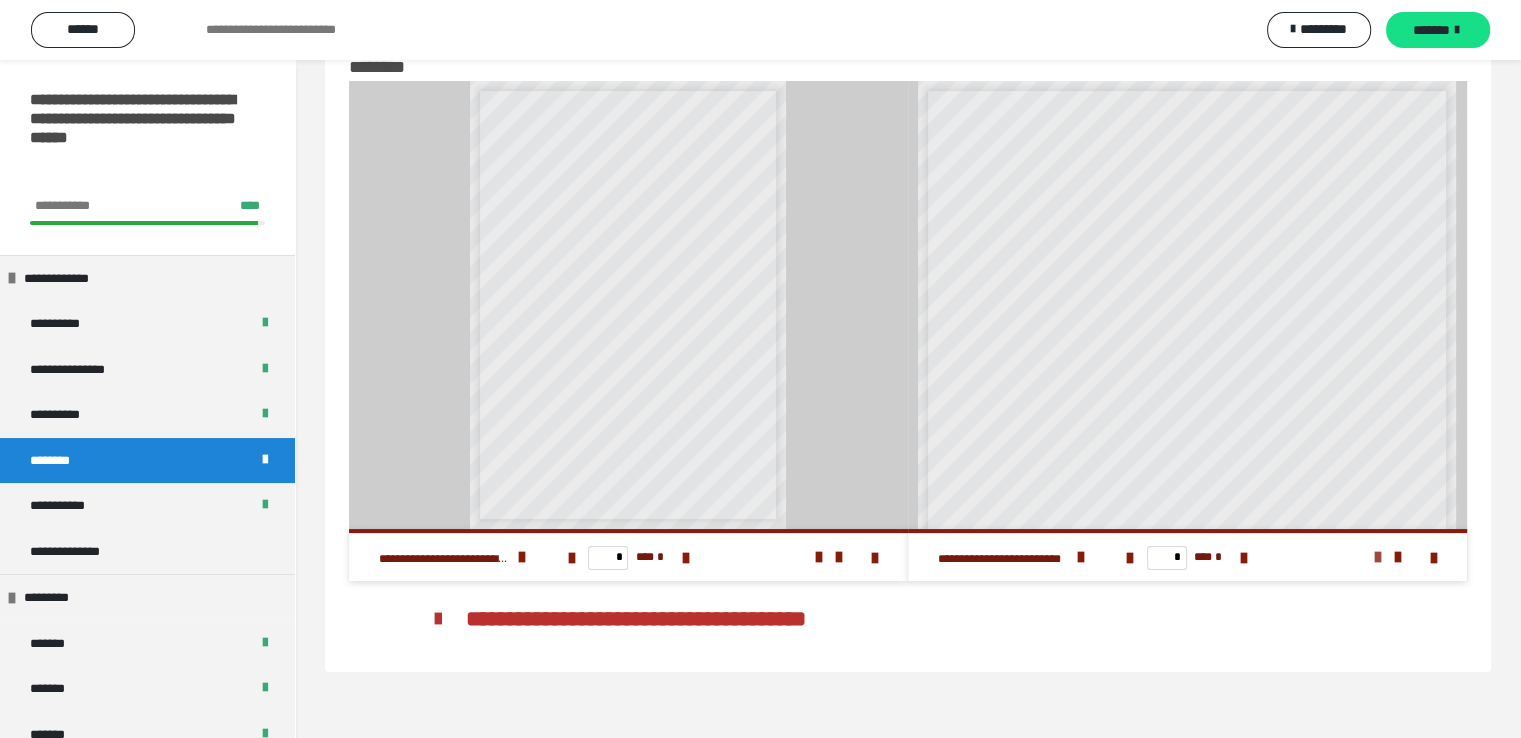 click at bounding box center [1378, 557] 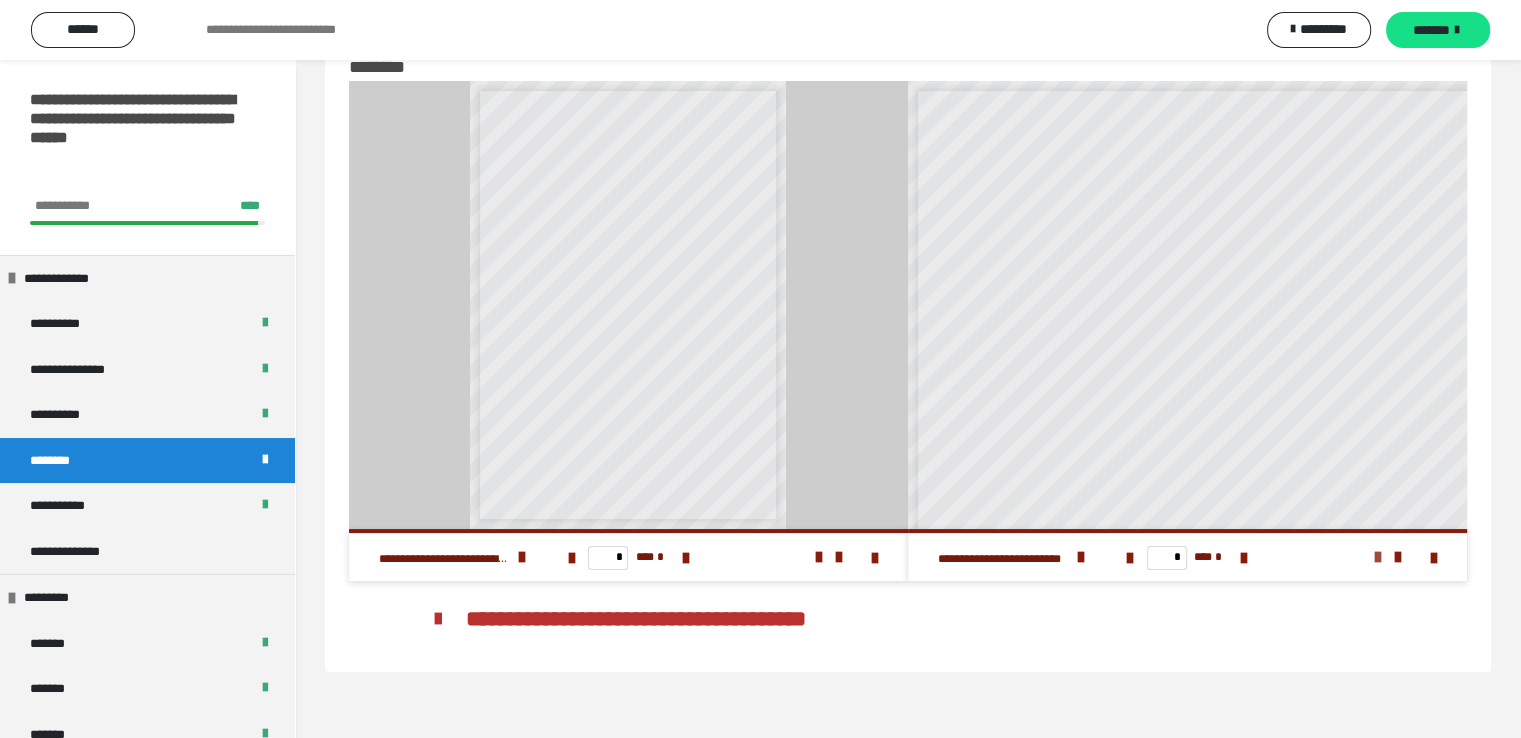 click at bounding box center (1378, 557) 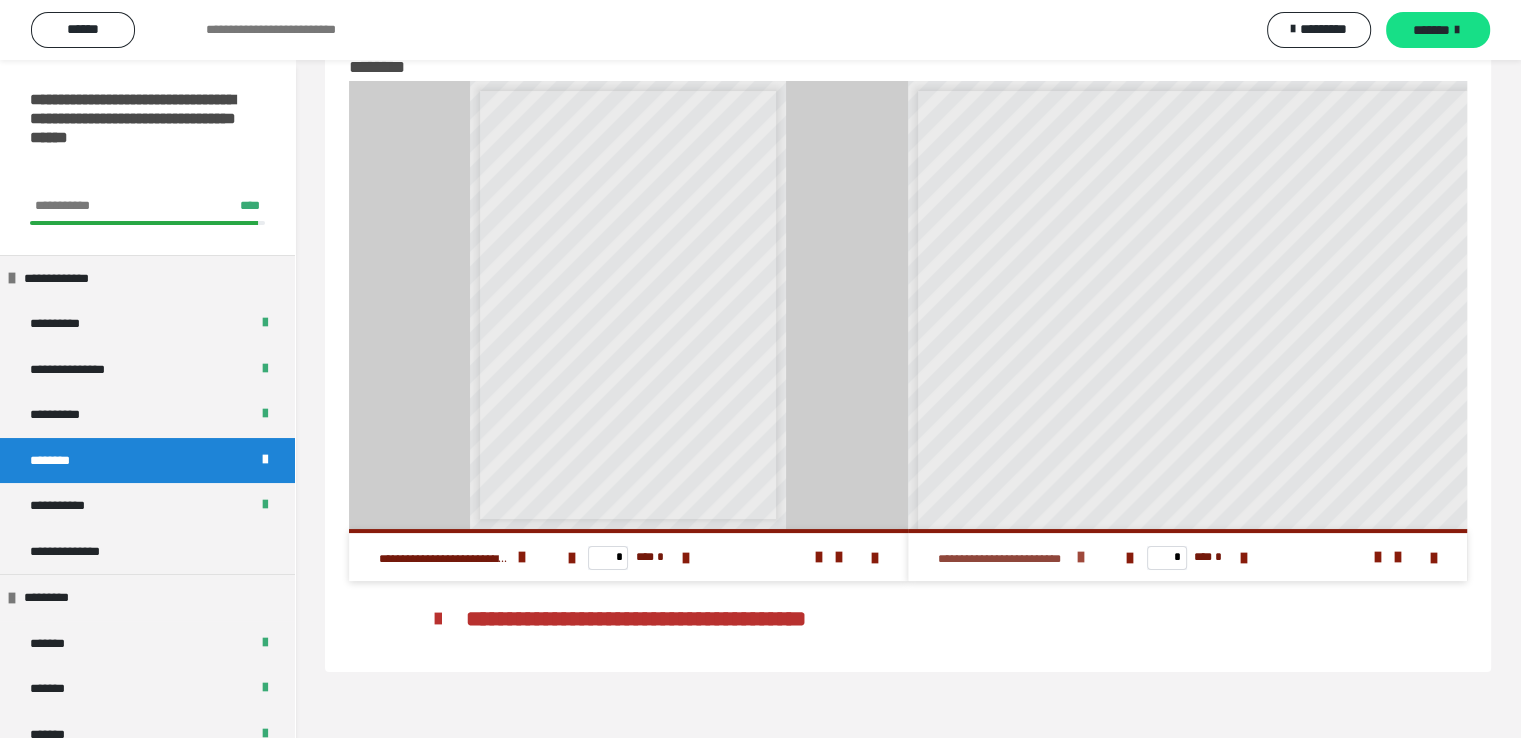 click on "**********" at bounding box center [1018, 557] 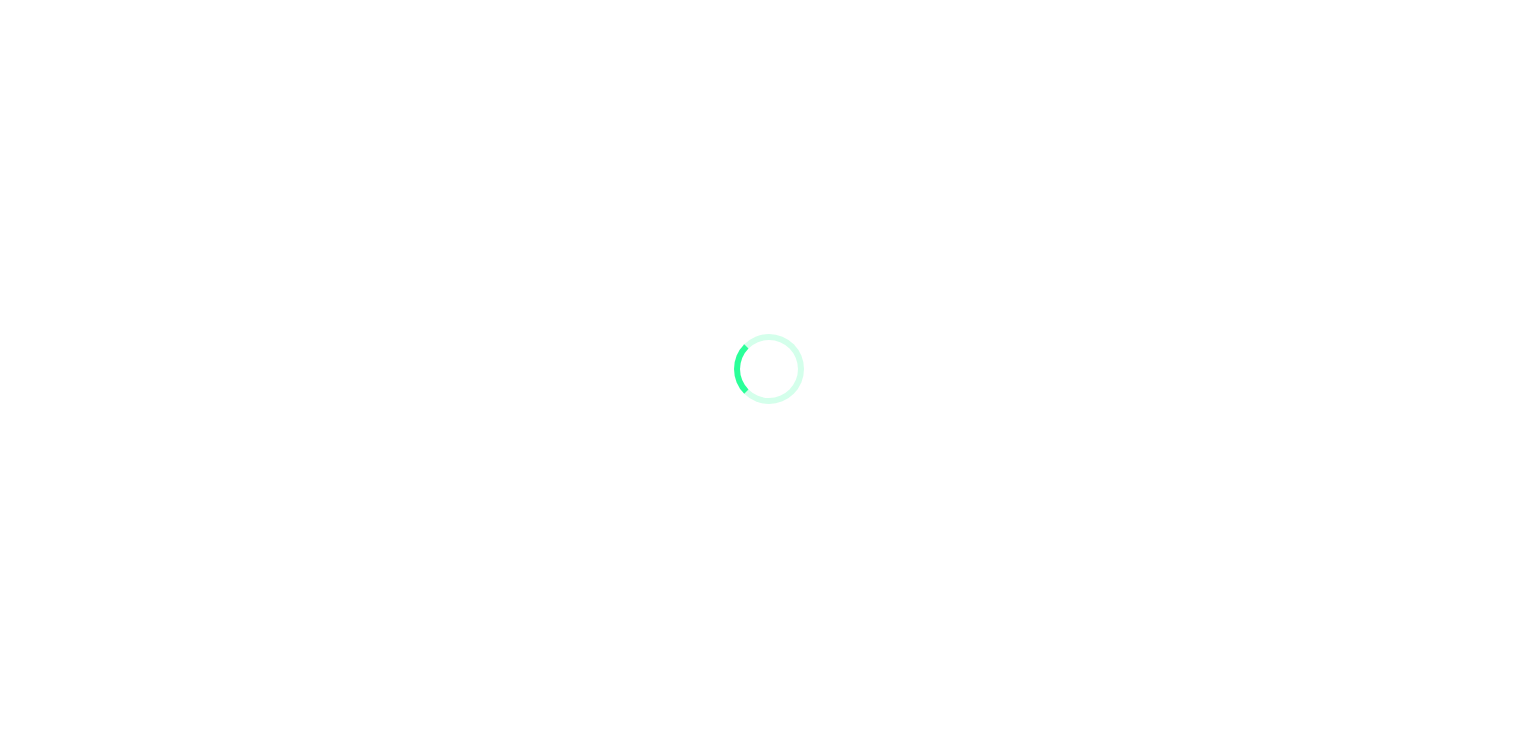 scroll, scrollTop: 0, scrollLeft: 0, axis: both 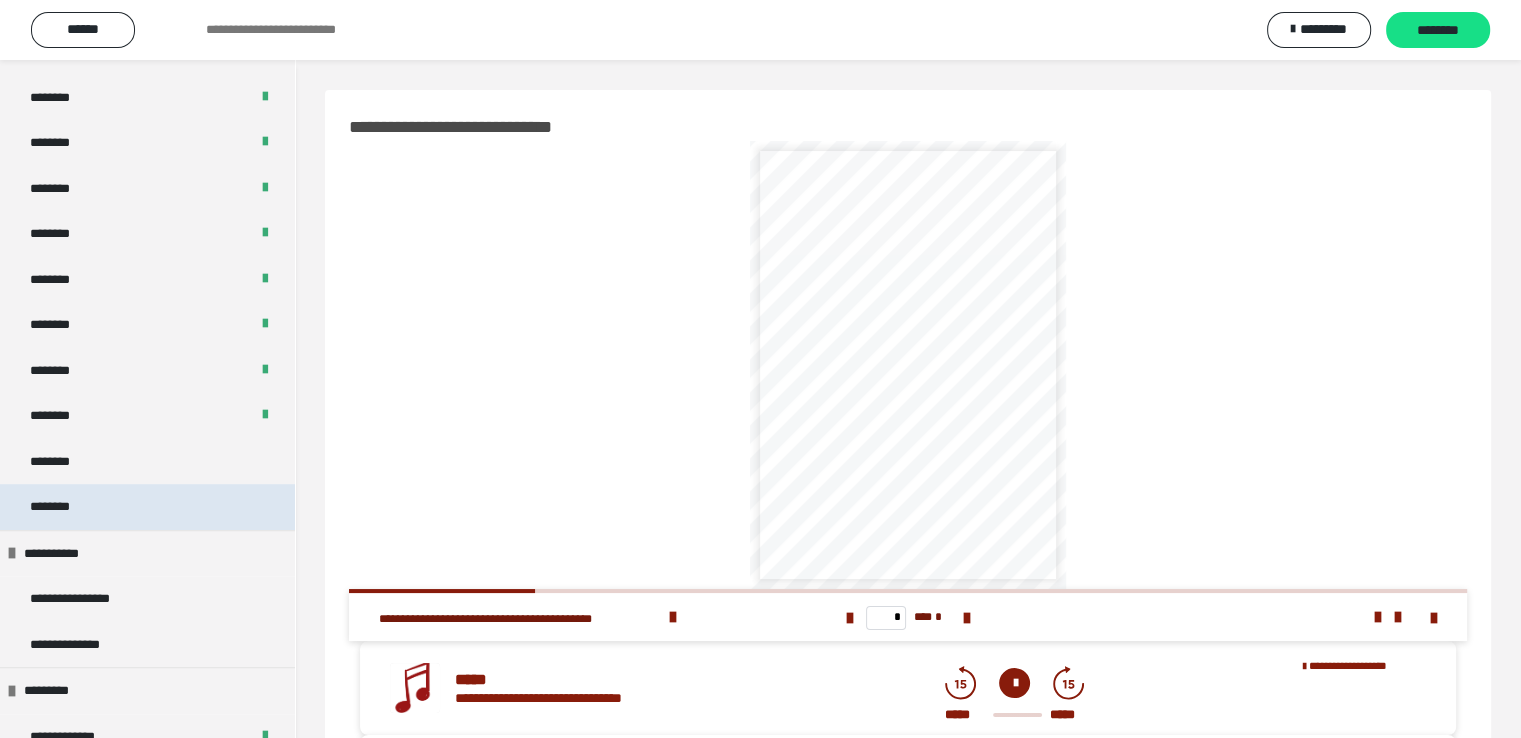 click on "********" at bounding box center (61, 507) 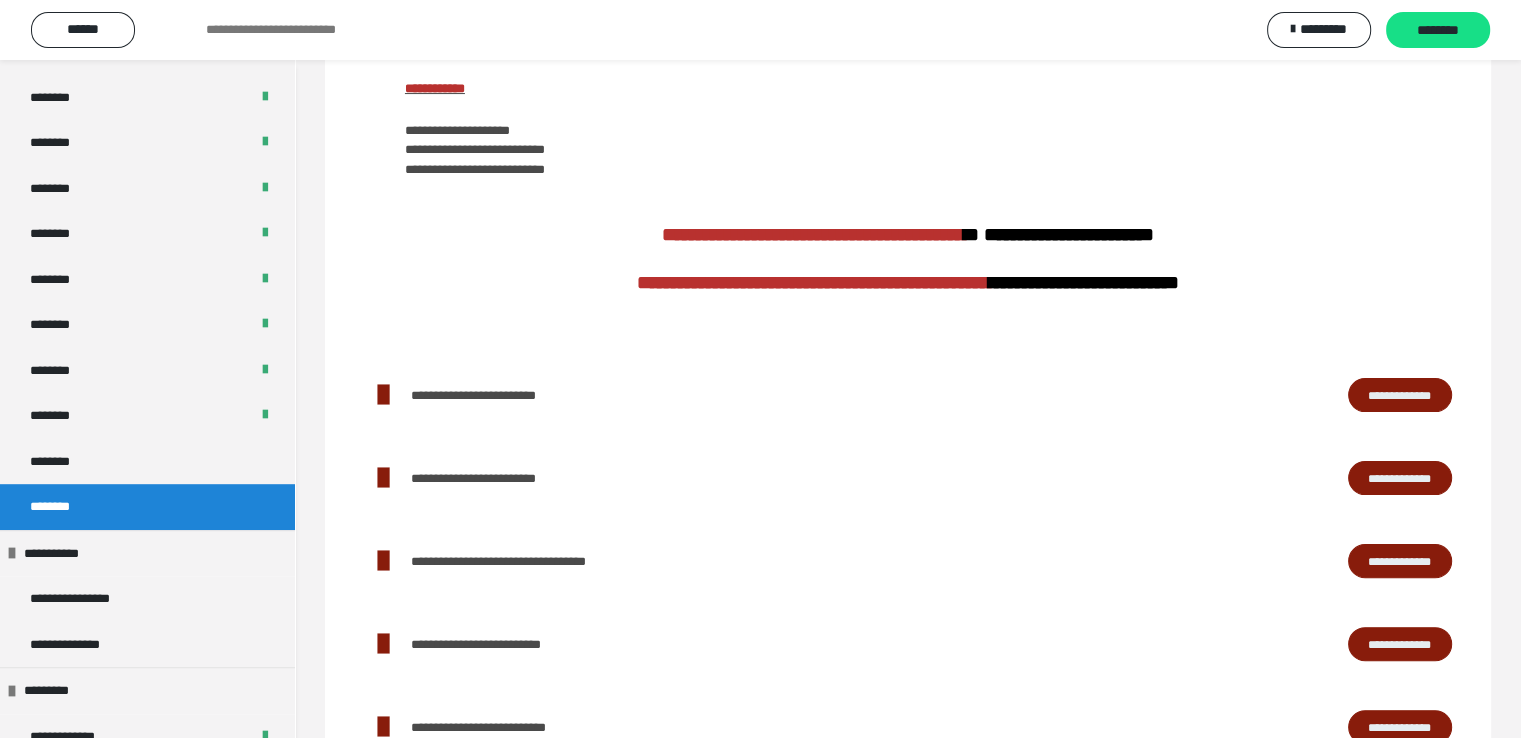 scroll, scrollTop: 484, scrollLeft: 0, axis: vertical 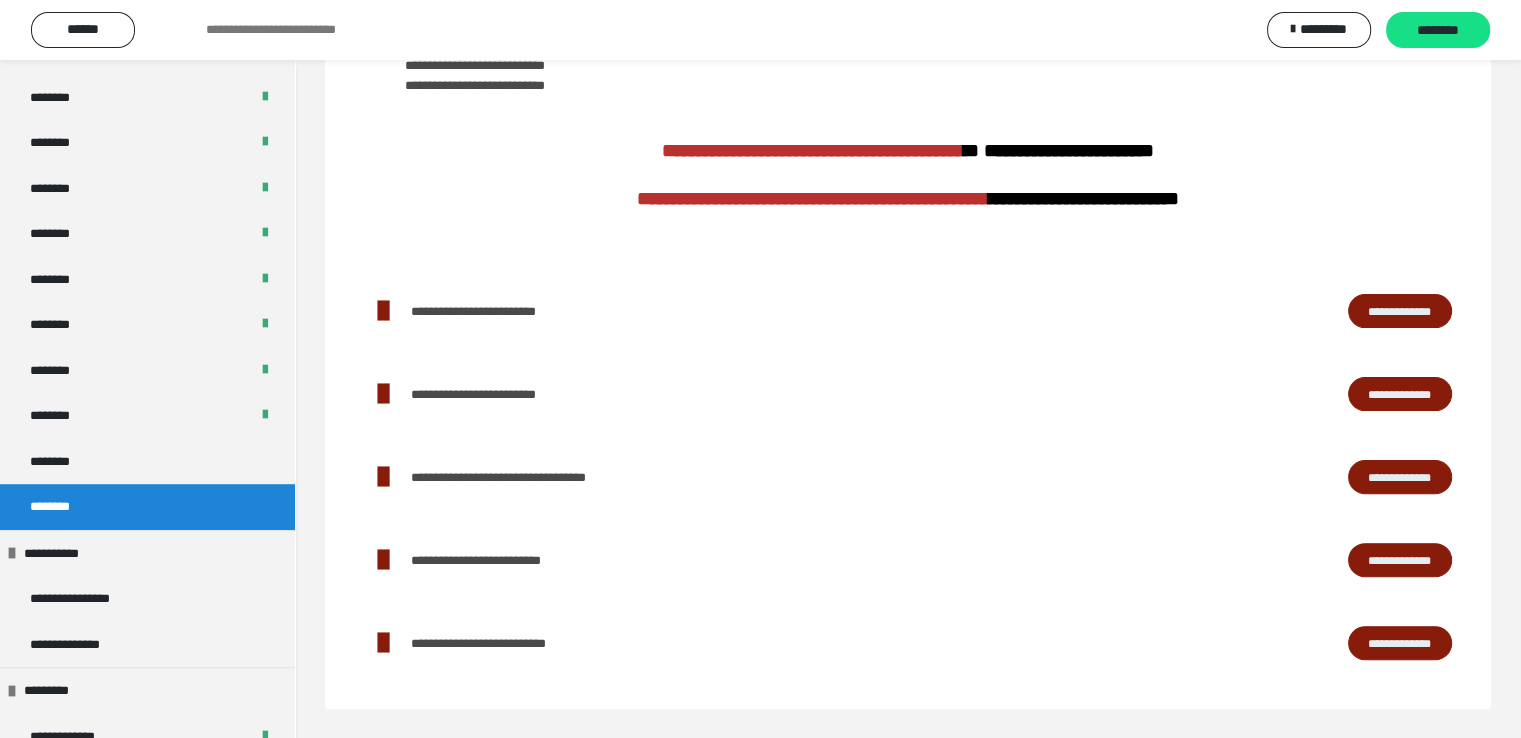 click on "**********" at bounding box center [1400, 394] 